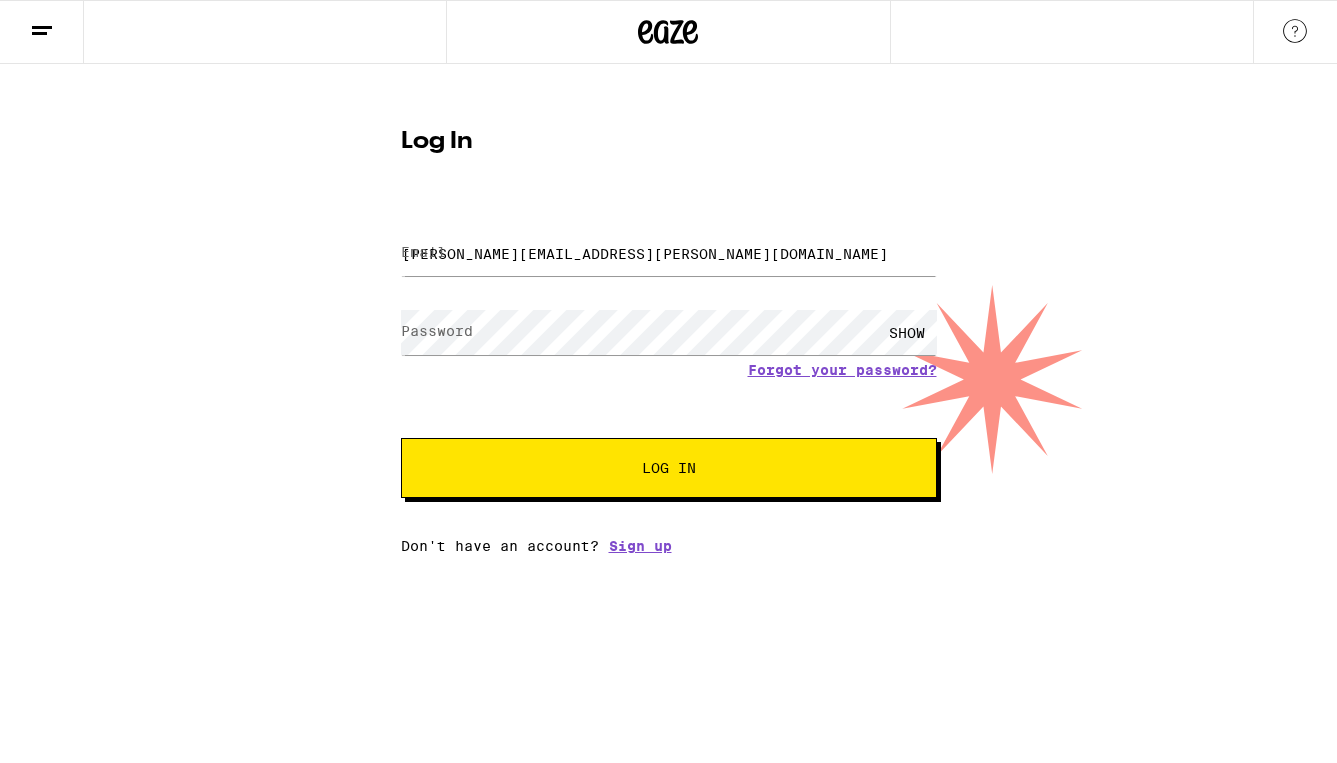 scroll, scrollTop: 0, scrollLeft: 0, axis: both 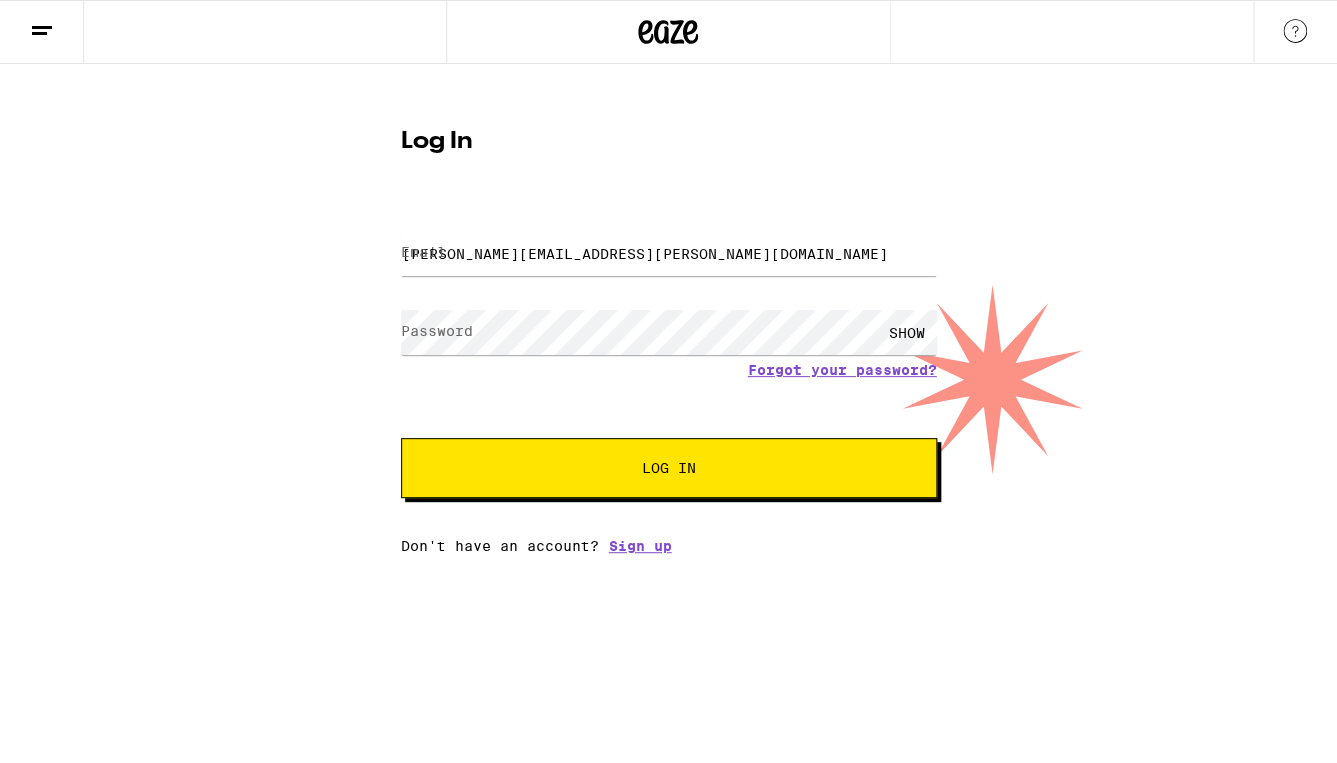type 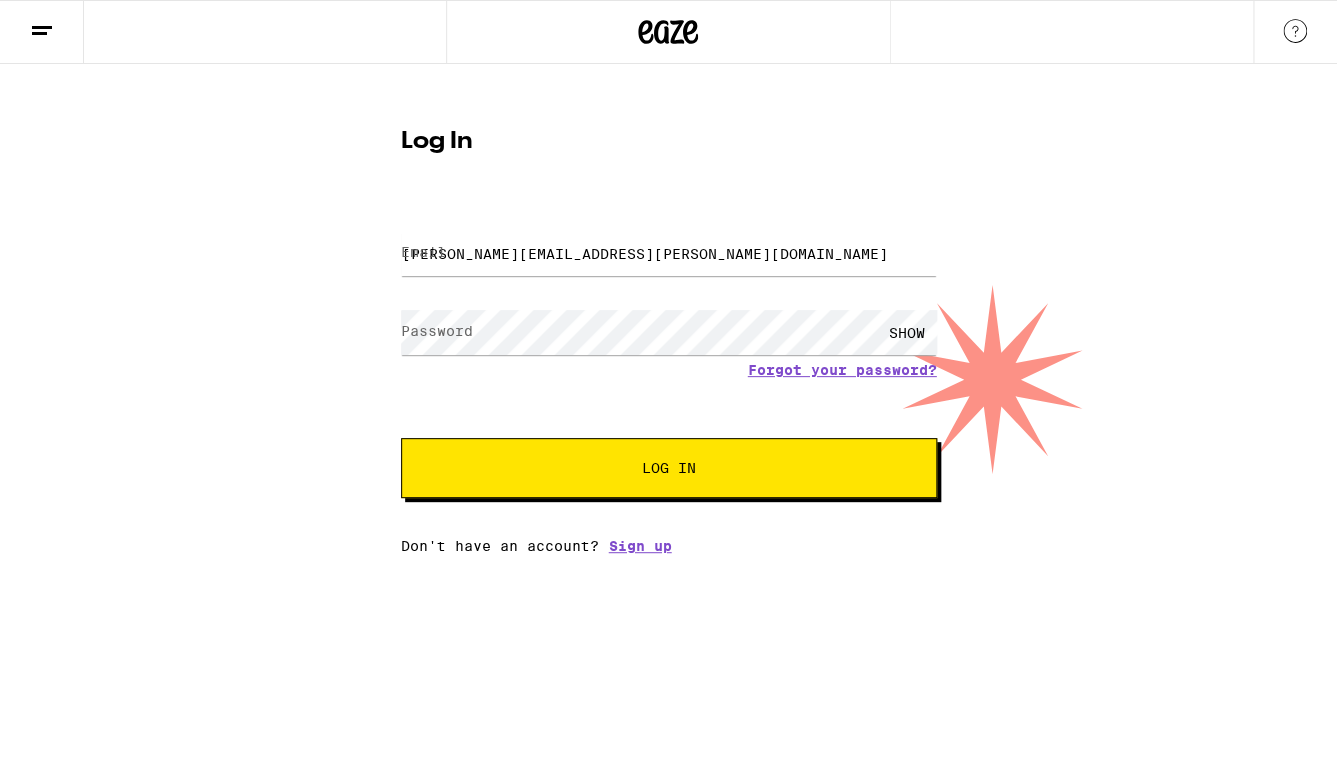 click on "SHOW" at bounding box center [907, 332] 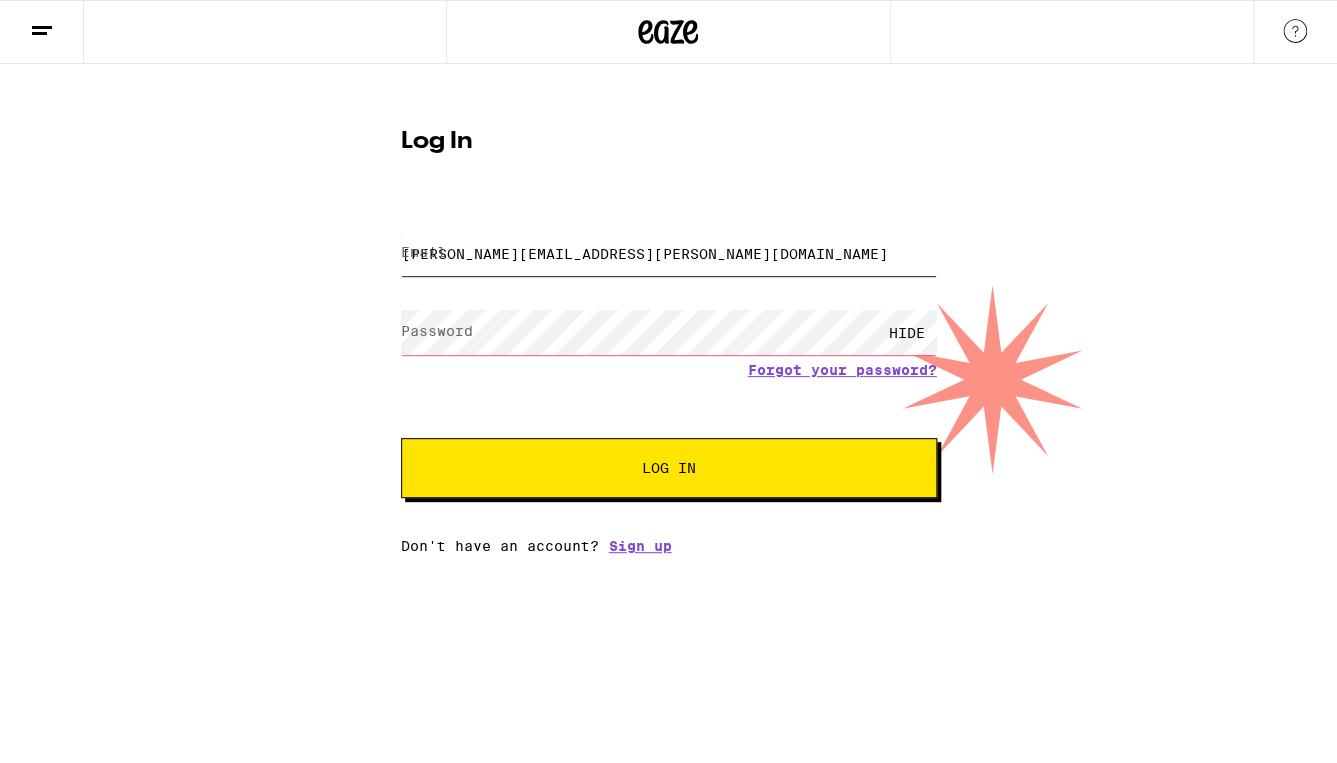 click on "chad@hazen.tv" at bounding box center [669, 253] 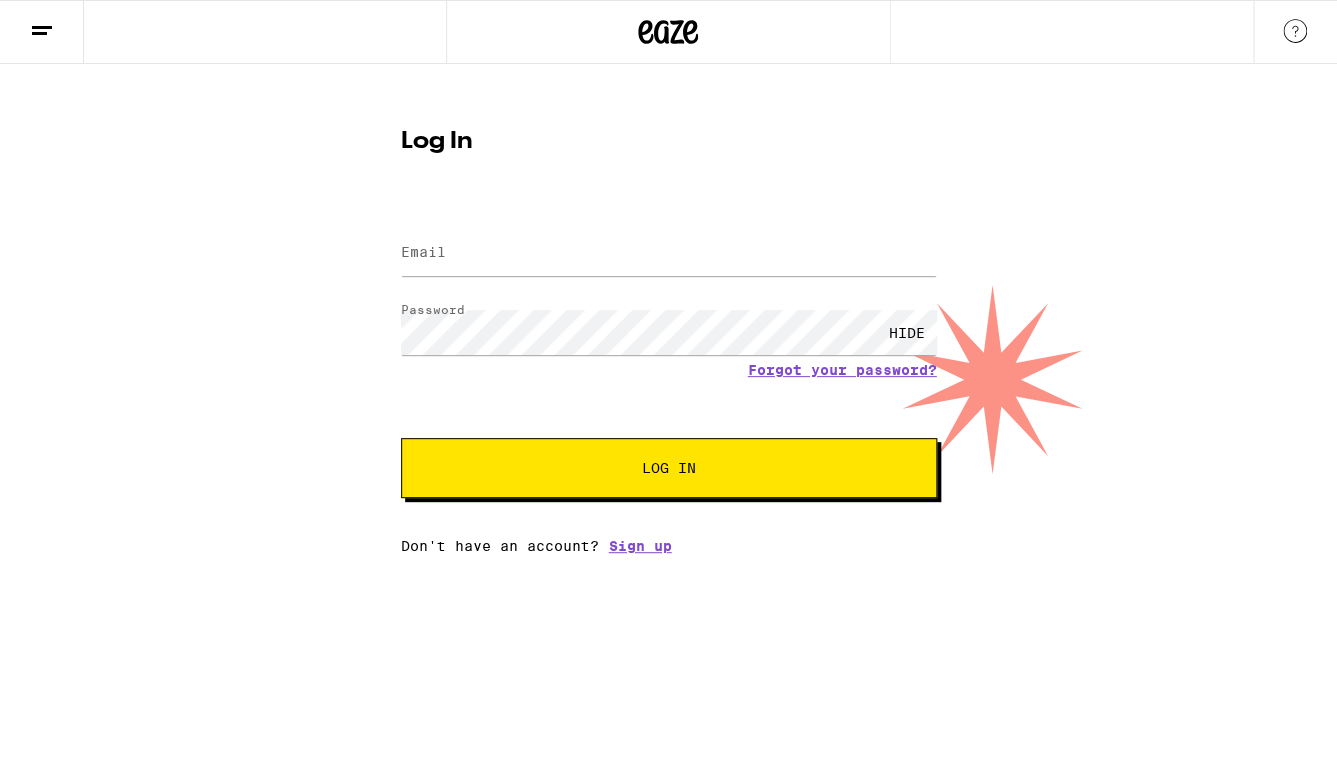 click on "HIDE" at bounding box center [907, 332] 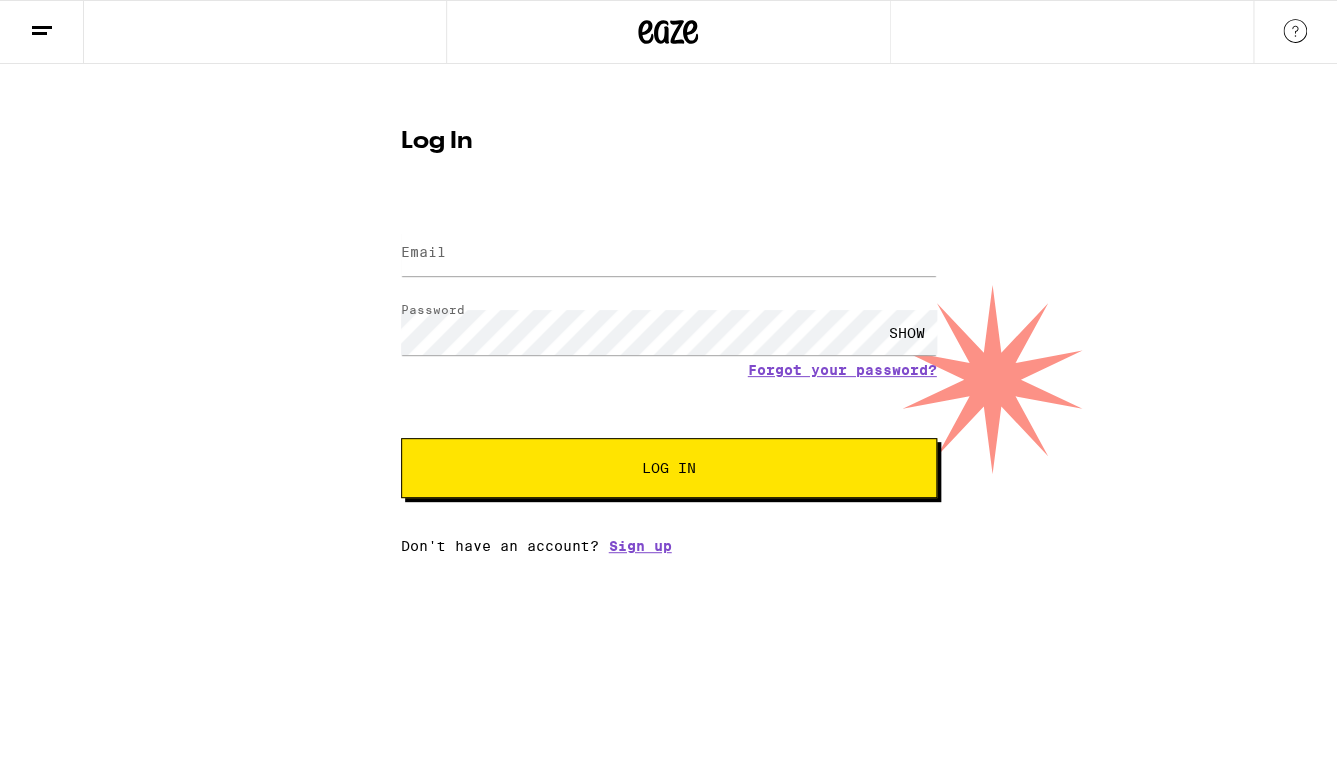 click on "Log In" at bounding box center [669, 468] 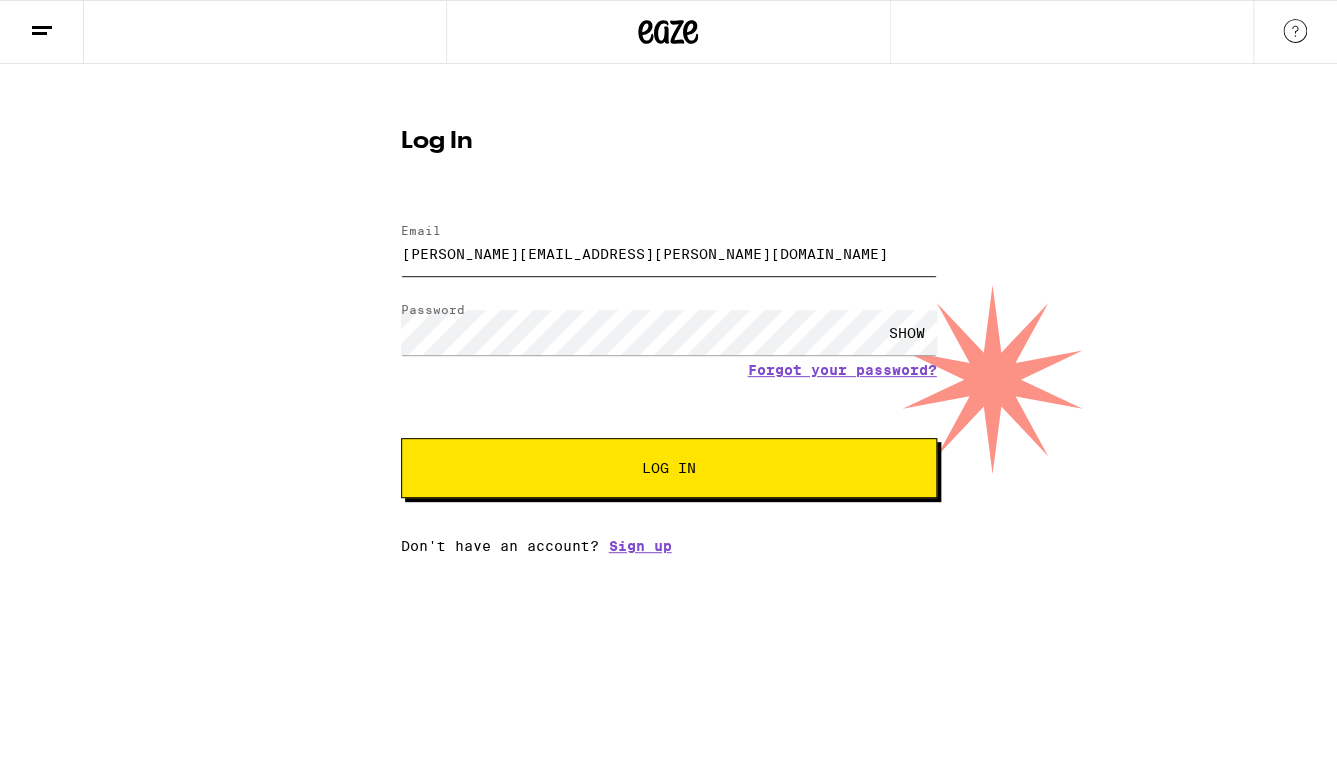 type on "chad@hazen.tv" 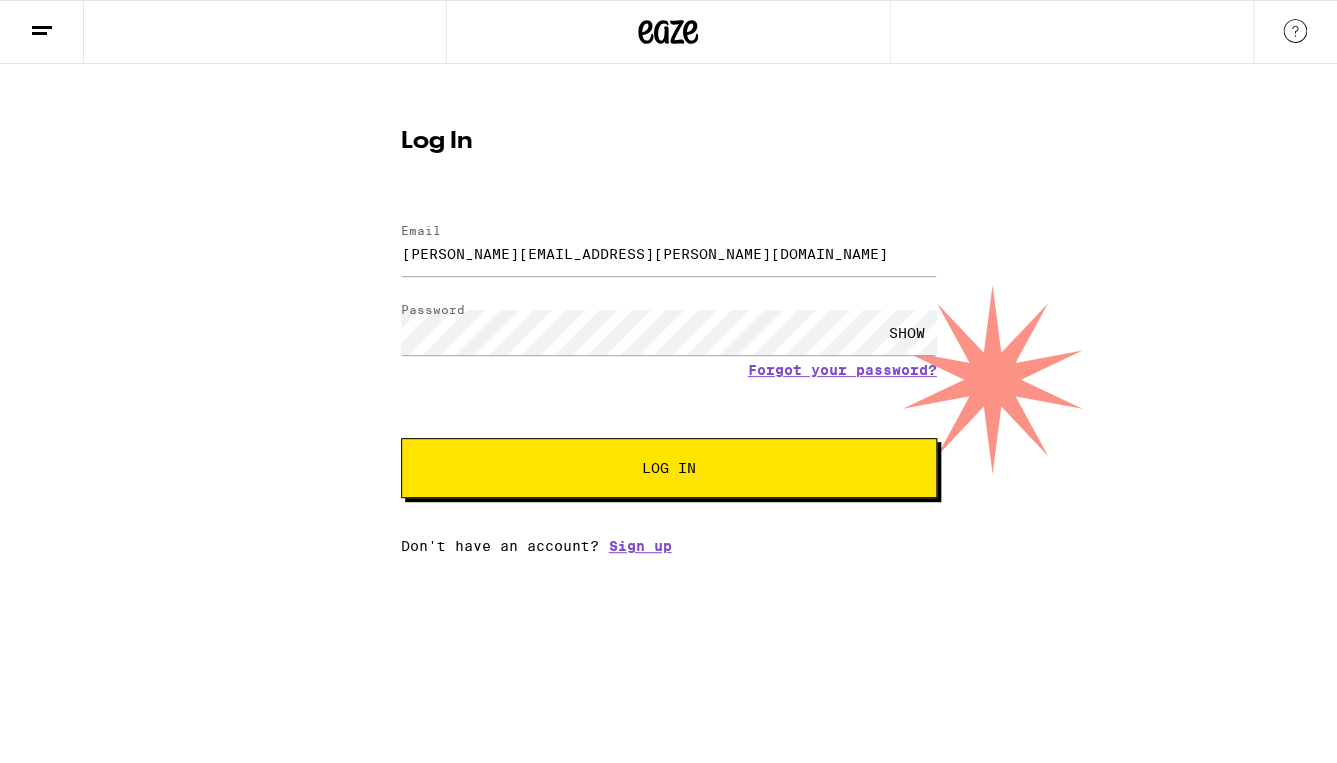 click on "Log In" at bounding box center (669, 468) 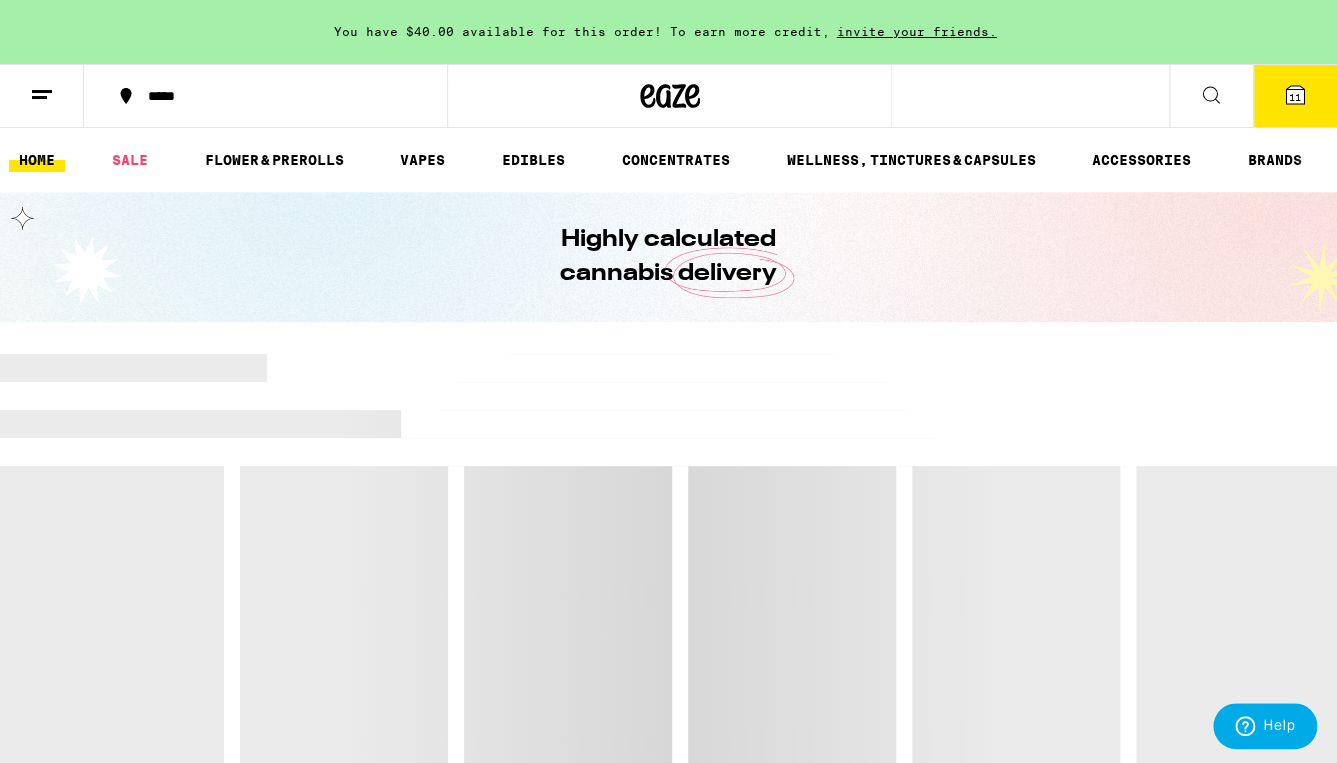 scroll, scrollTop: 0, scrollLeft: 0, axis: both 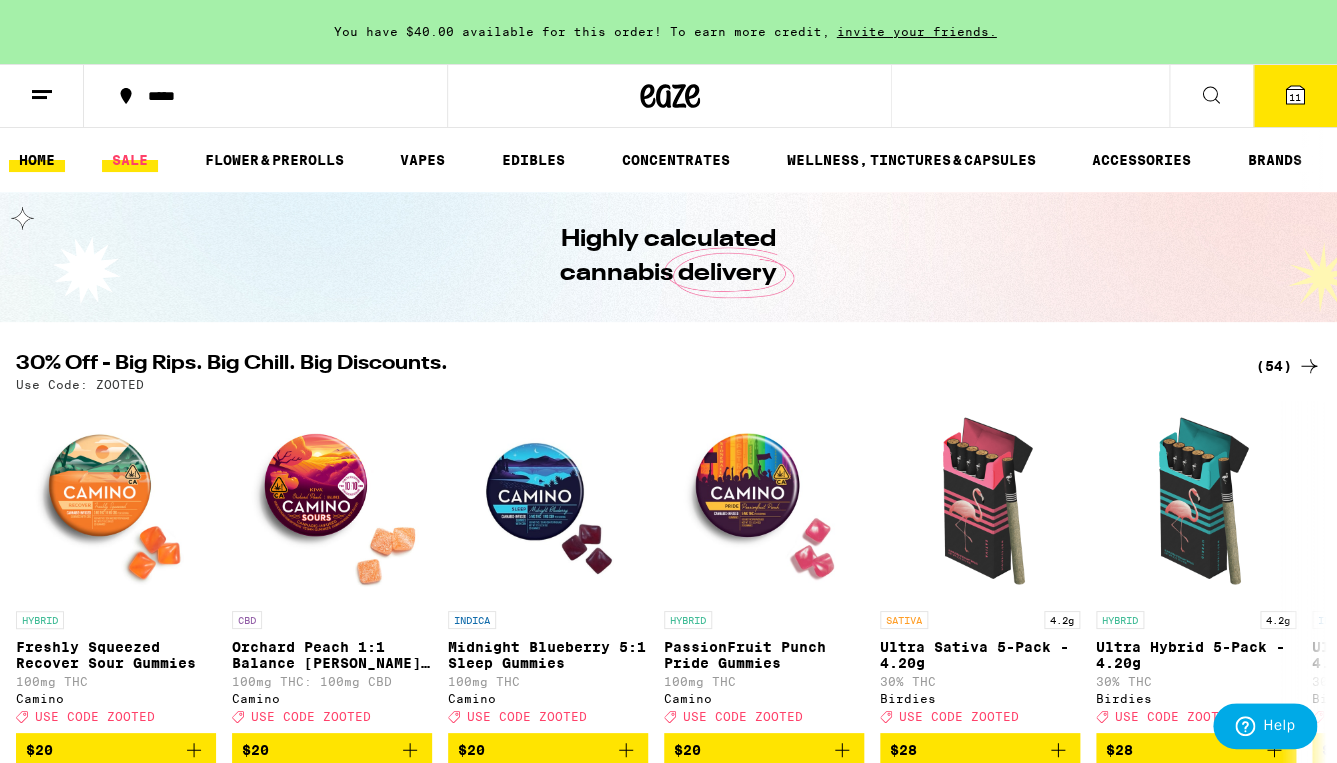 click on "SALE" at bounding box center [130, 160] 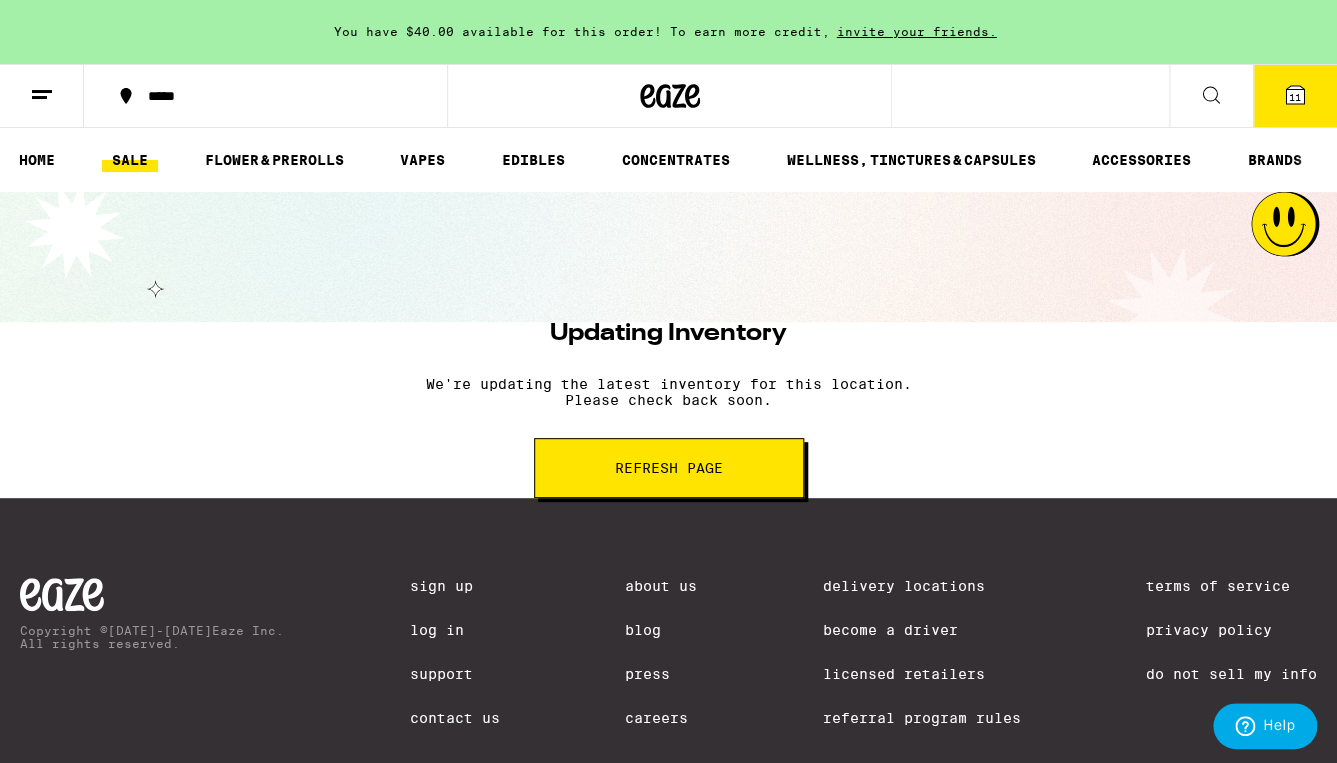 click on "Refresh page" at bounding box center [669, 468] 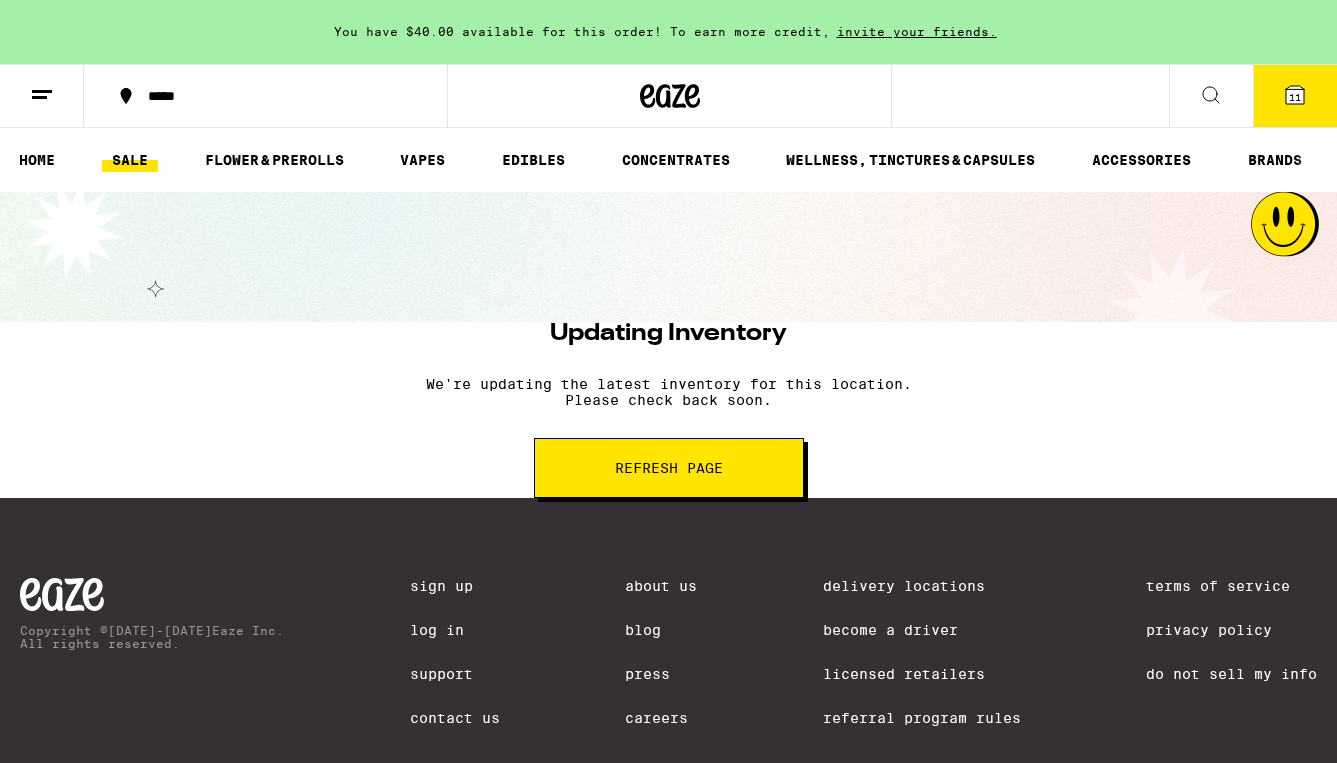 scroll, scrollTop: 0, scrollLeft: 0, axis: both 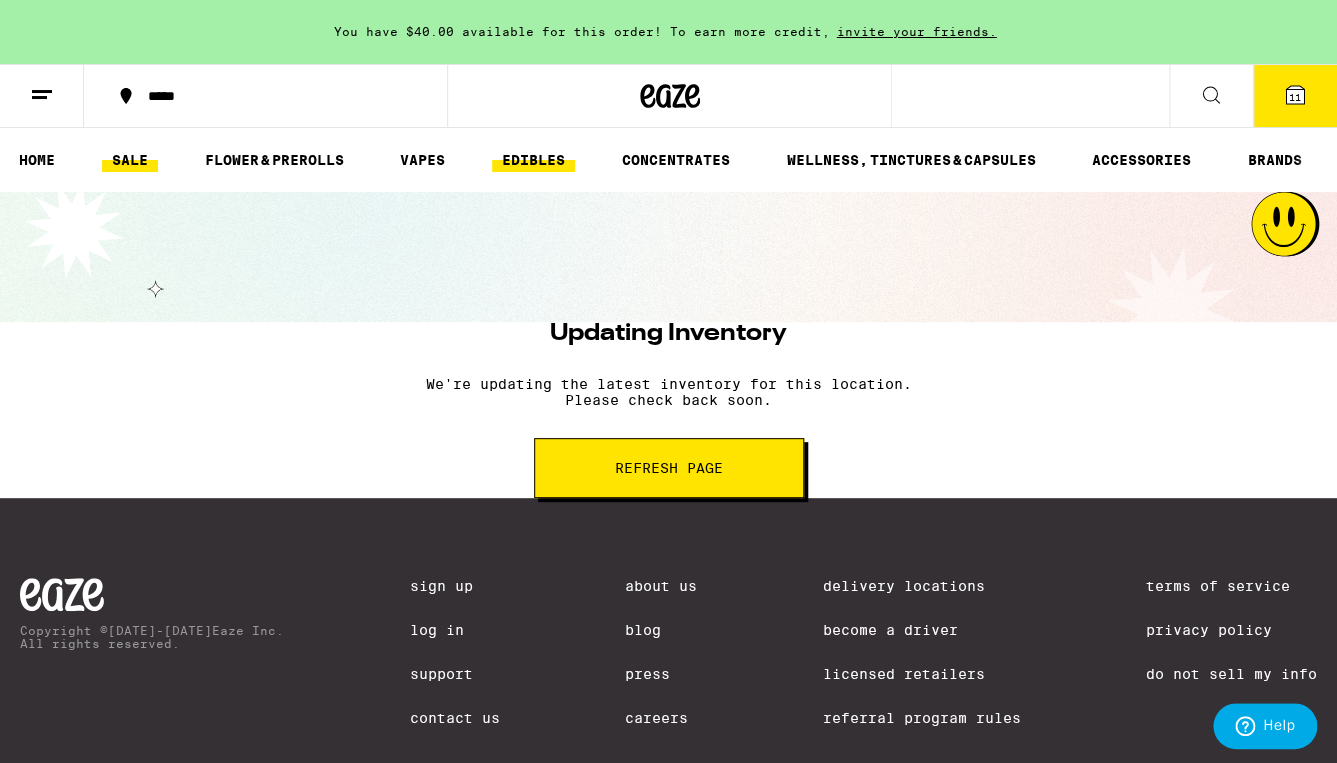 click on "EDIBLES" at bounding box center [533, 160] 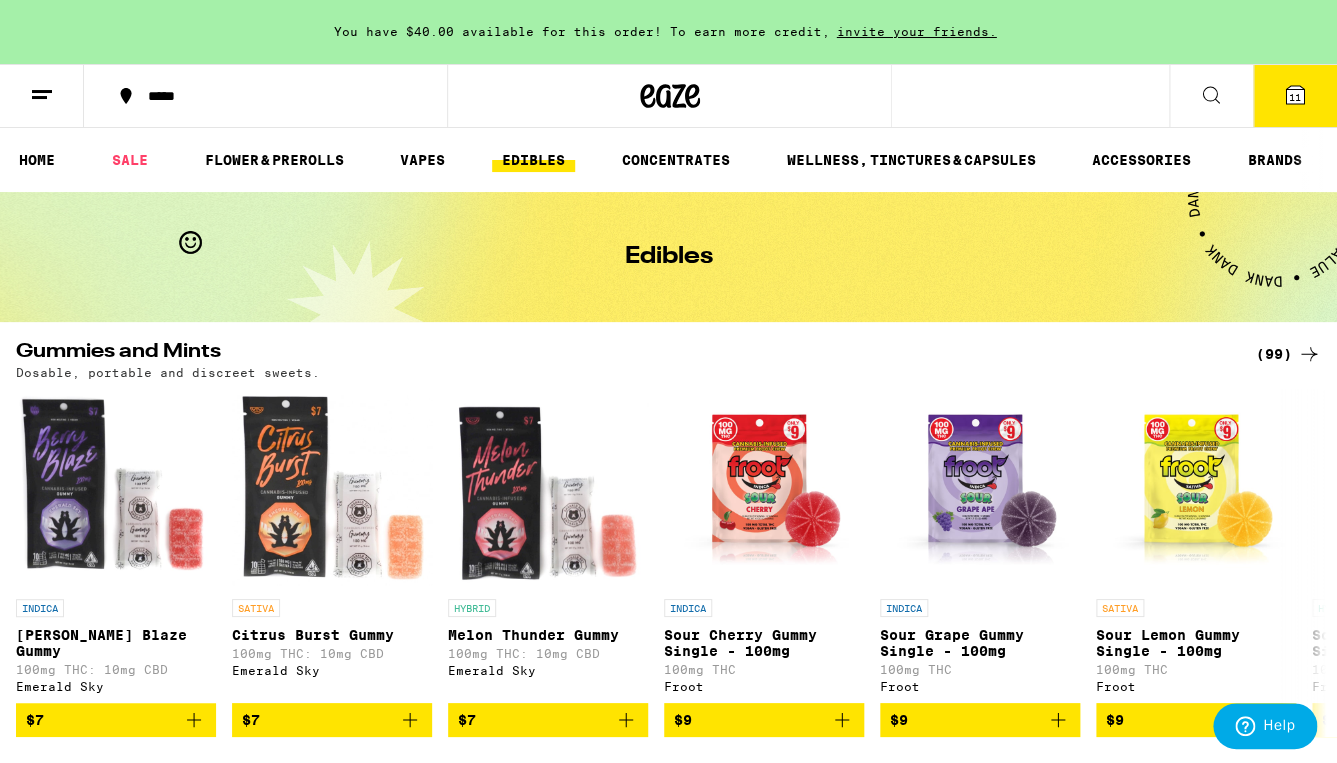 click 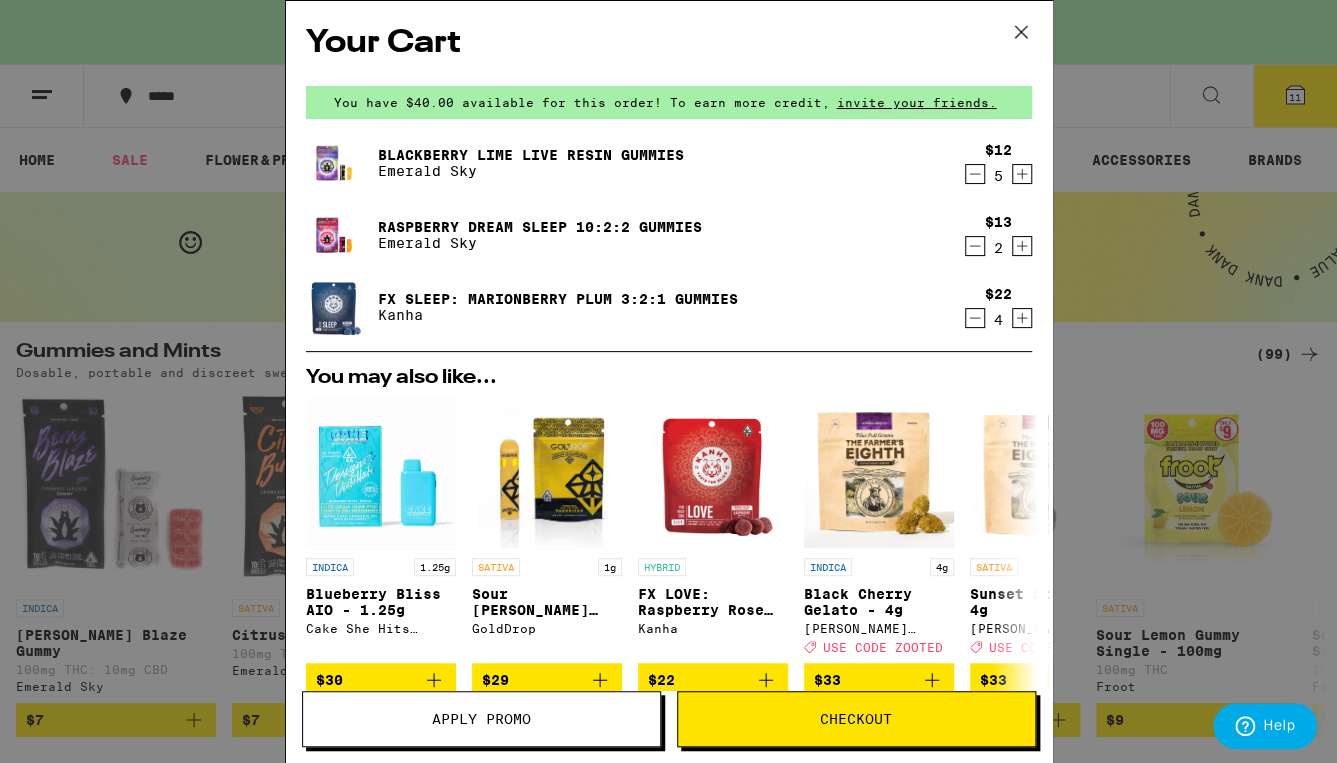 click 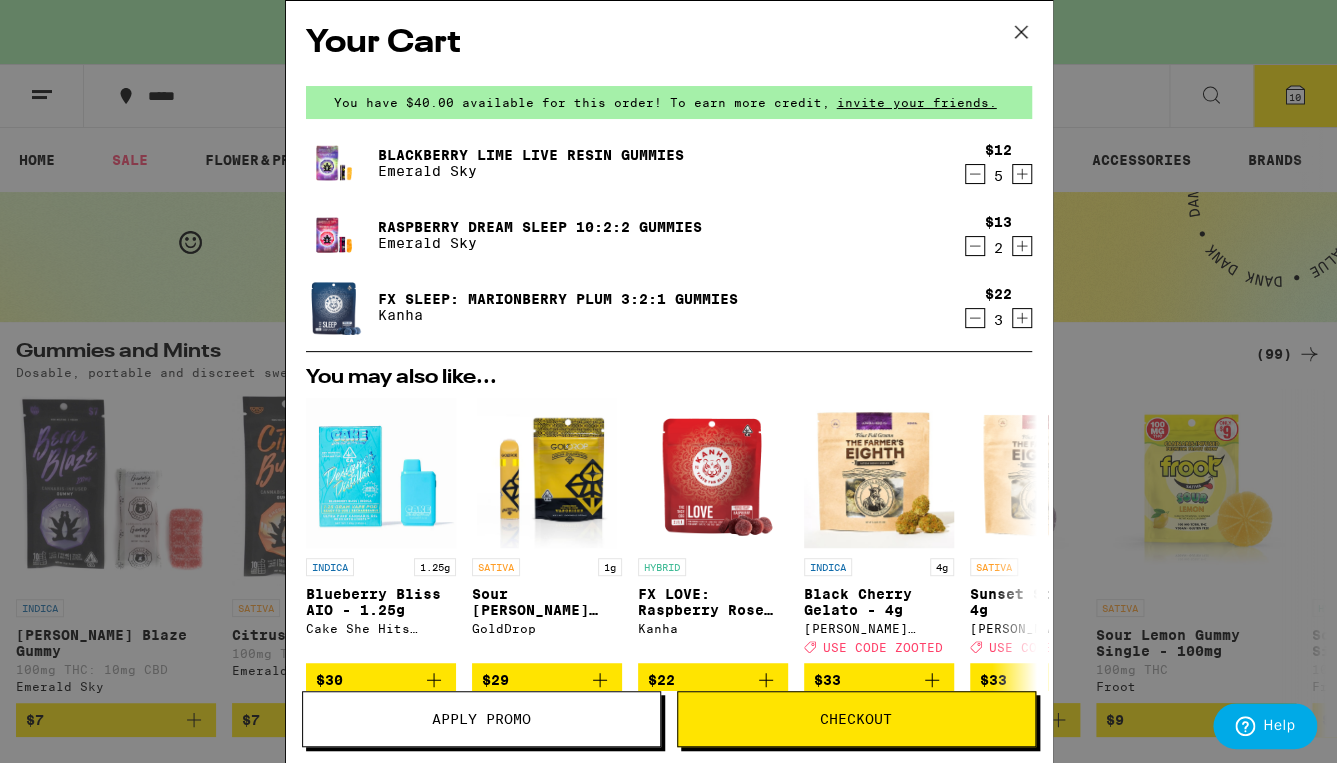 click 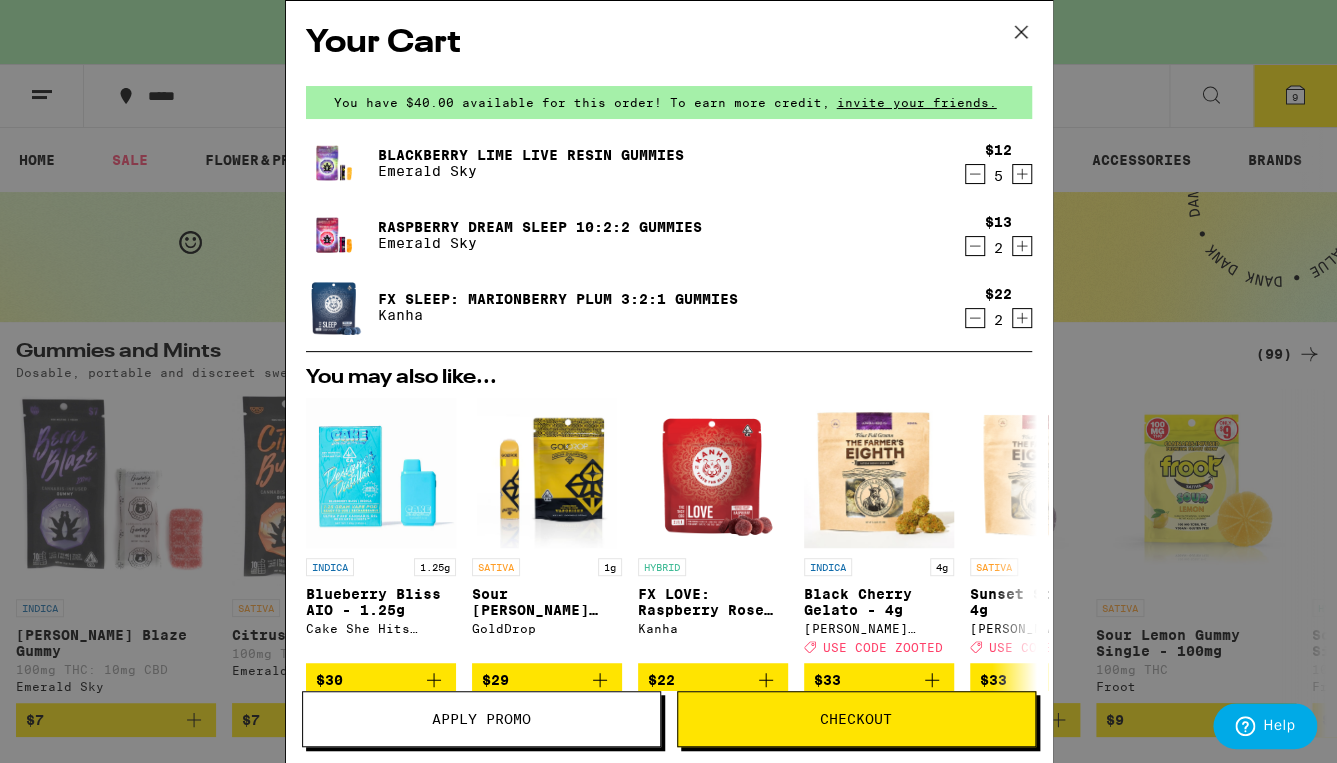 click 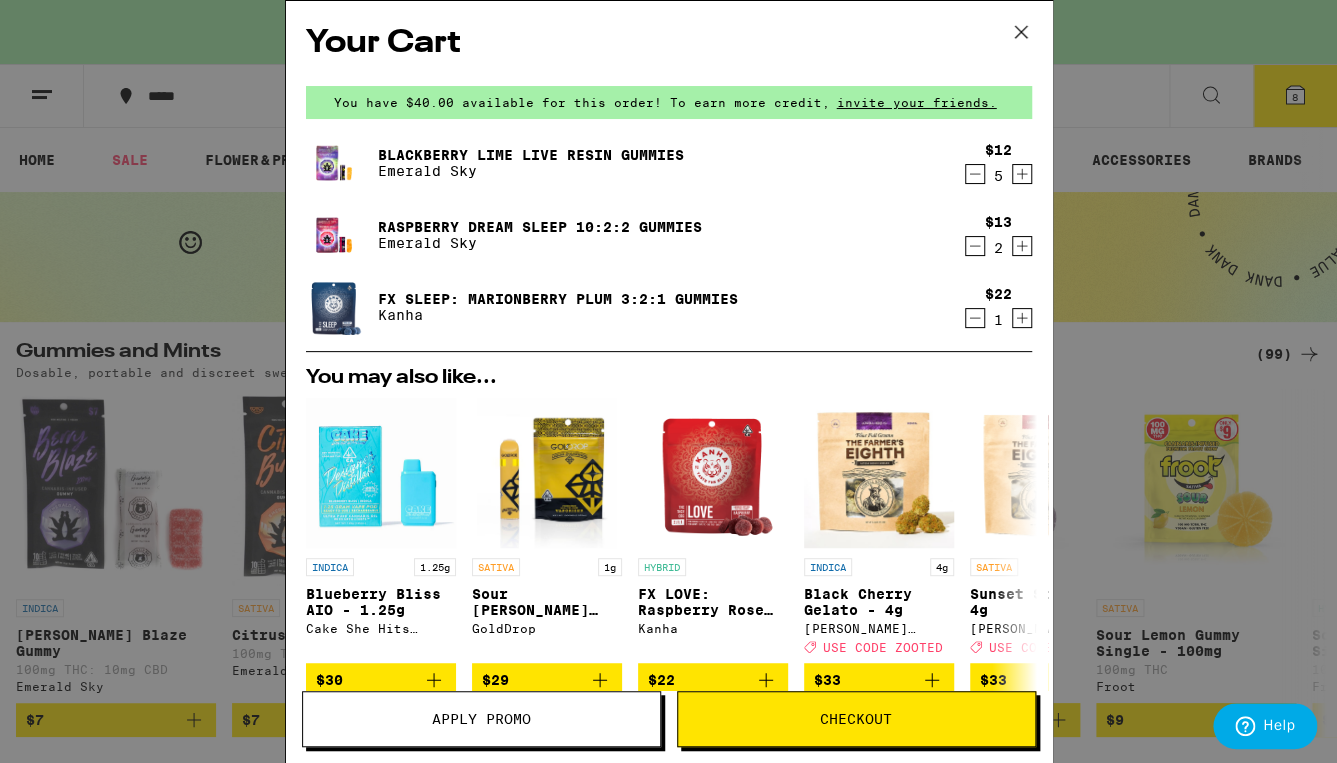 click 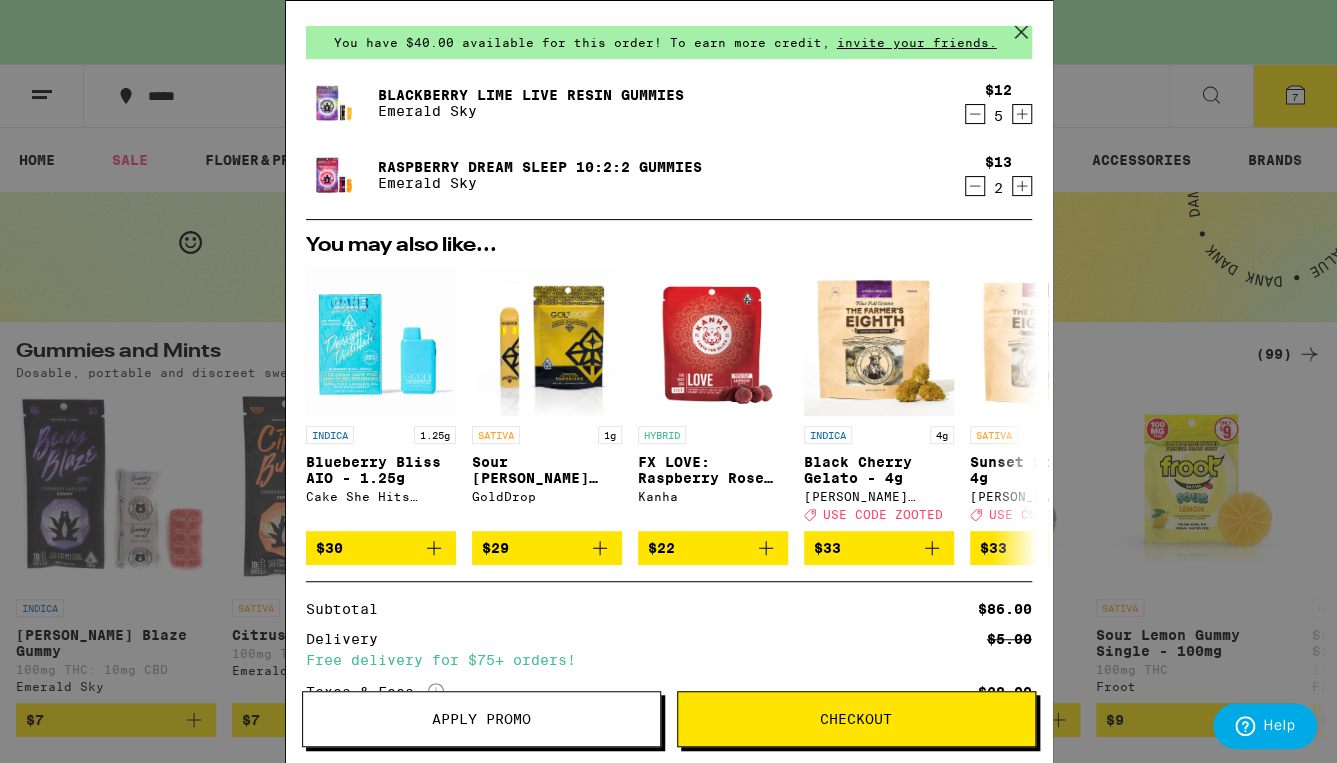 scroll, scrollTop: 0, scrollLeft: 0, axis: both 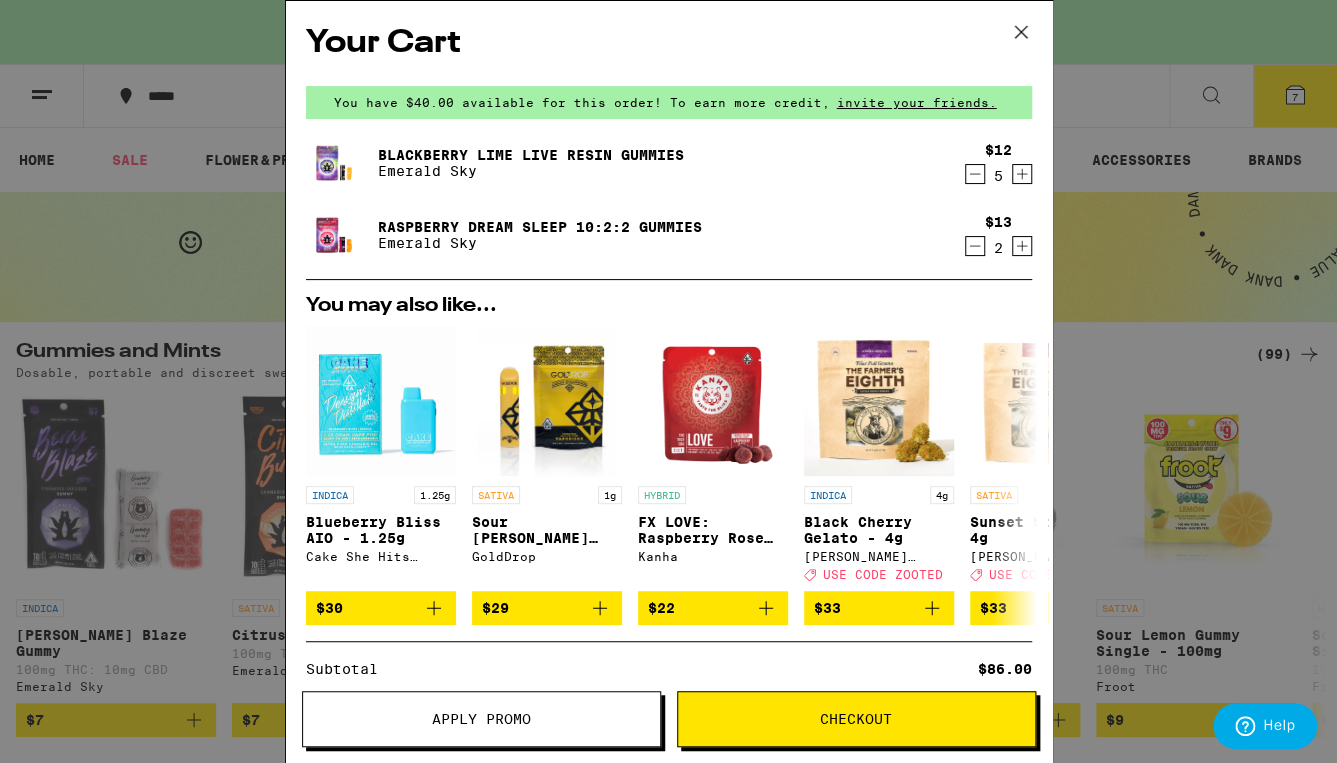 click 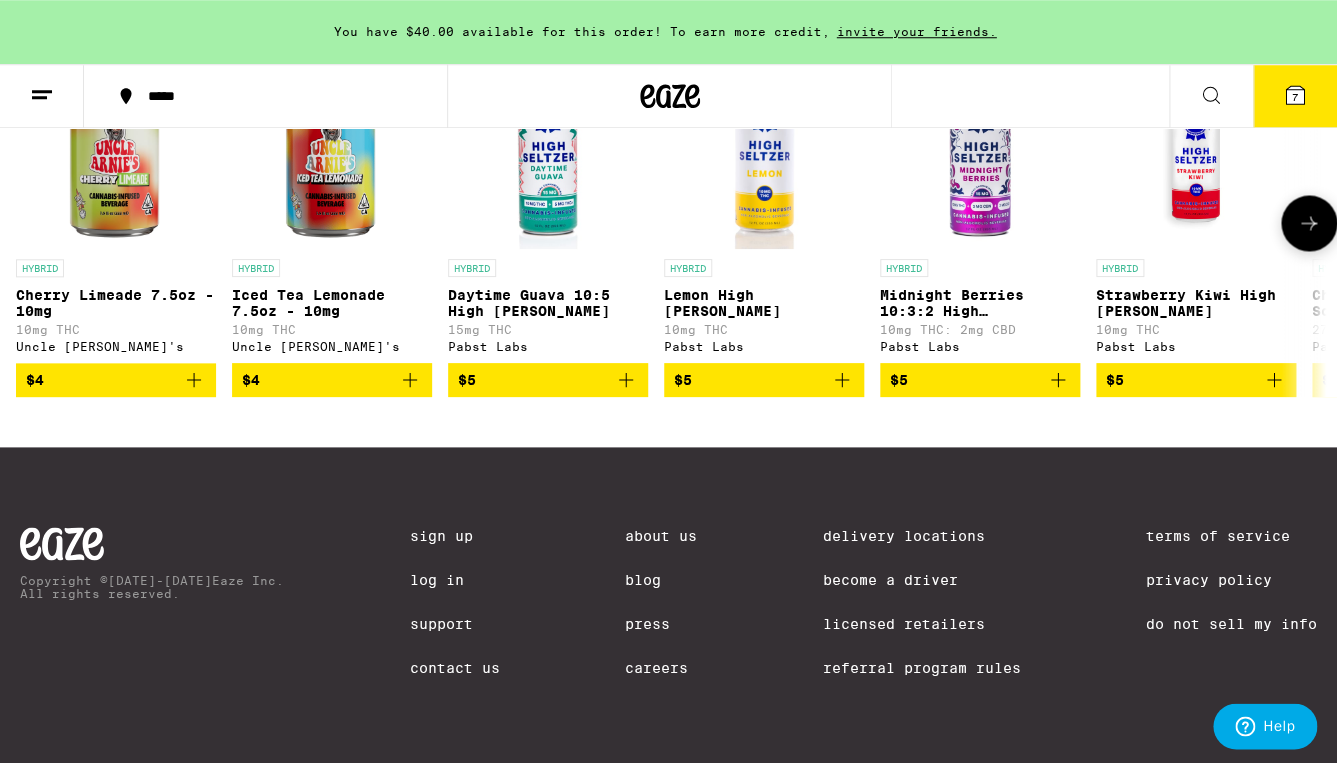 scroll, scrollTop: 1234, scrollLeft: 0, axis: vertical 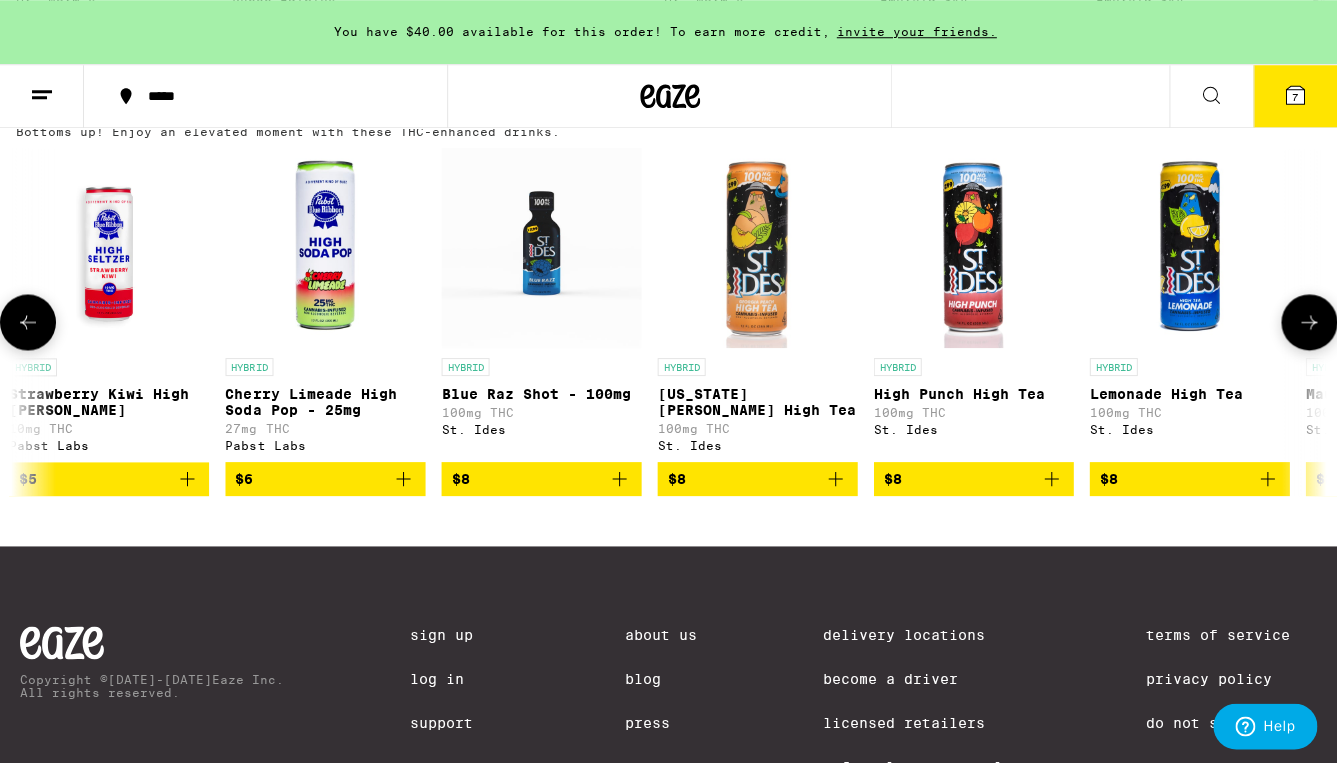 click at bounding box center [1309, 322] 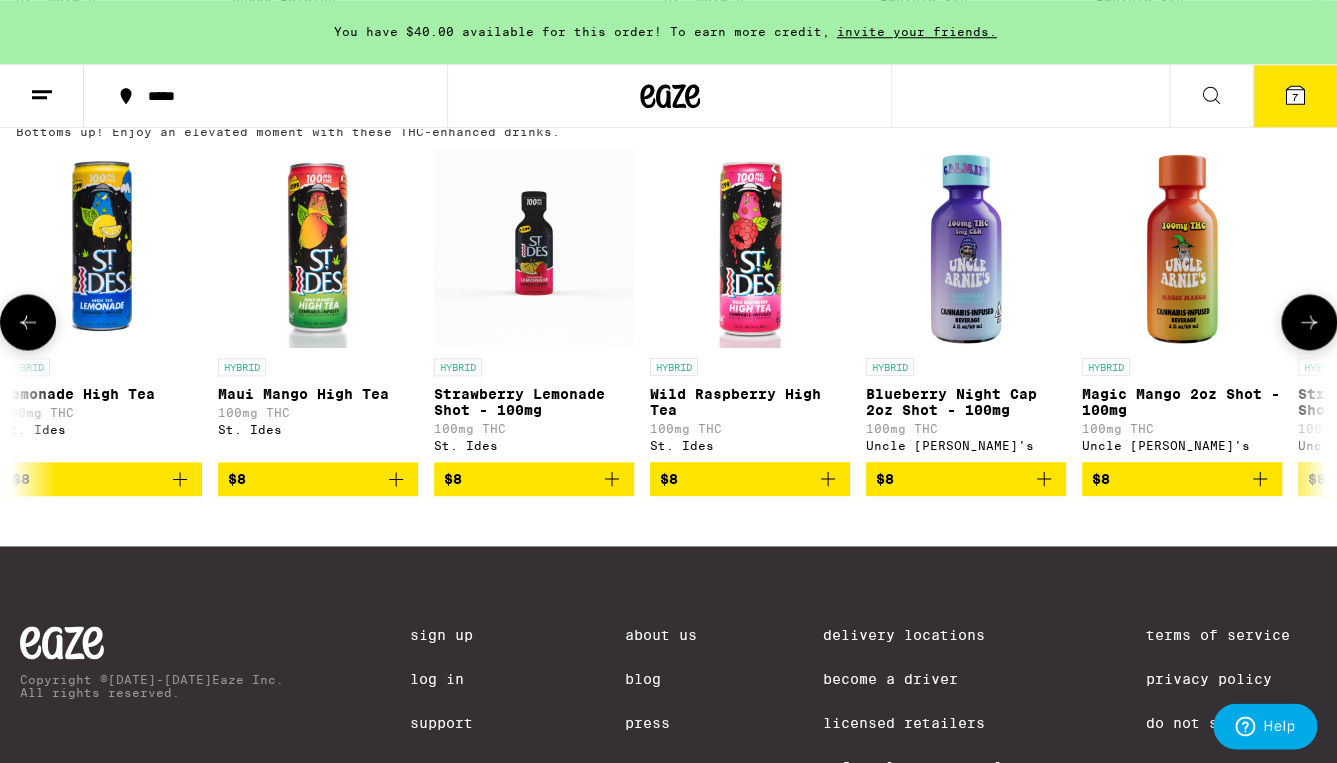 scroll, scrollTop: 0, scrollLeft: 2174, axis: horizontal 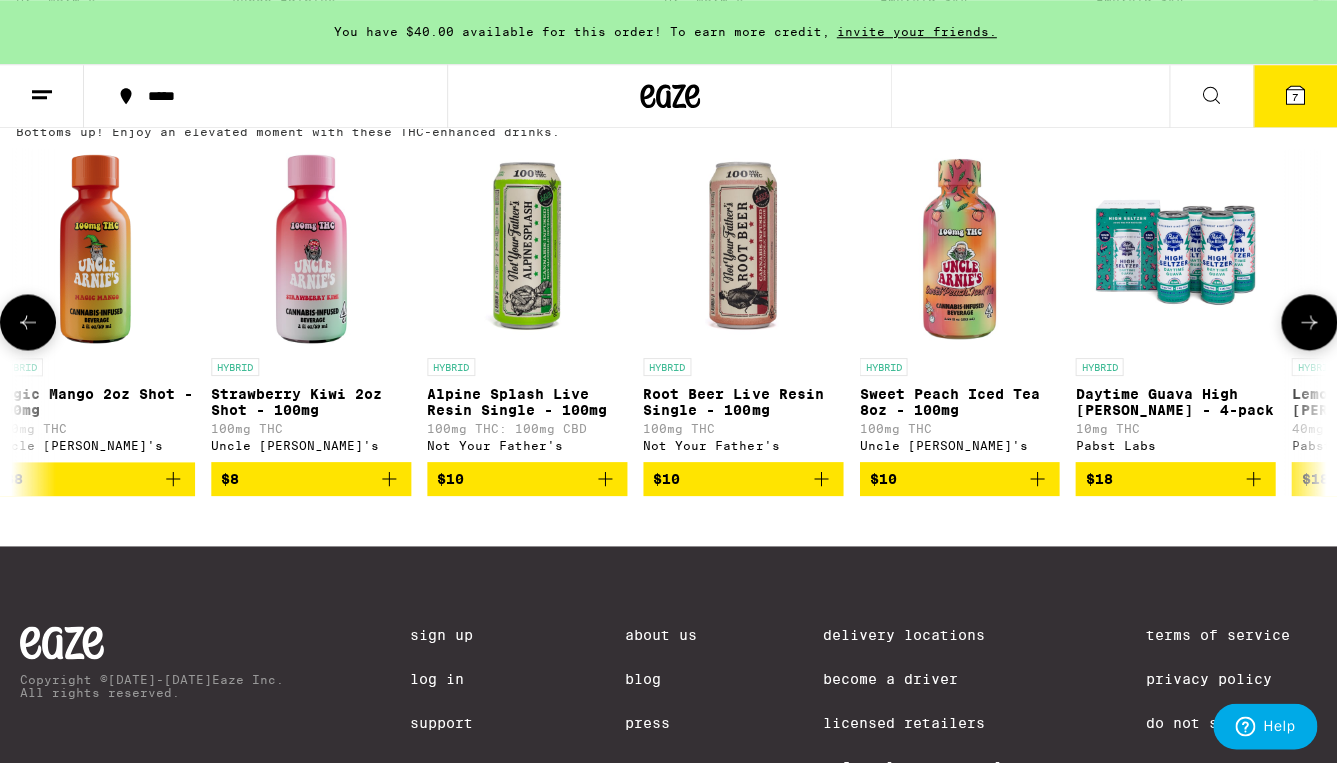 click 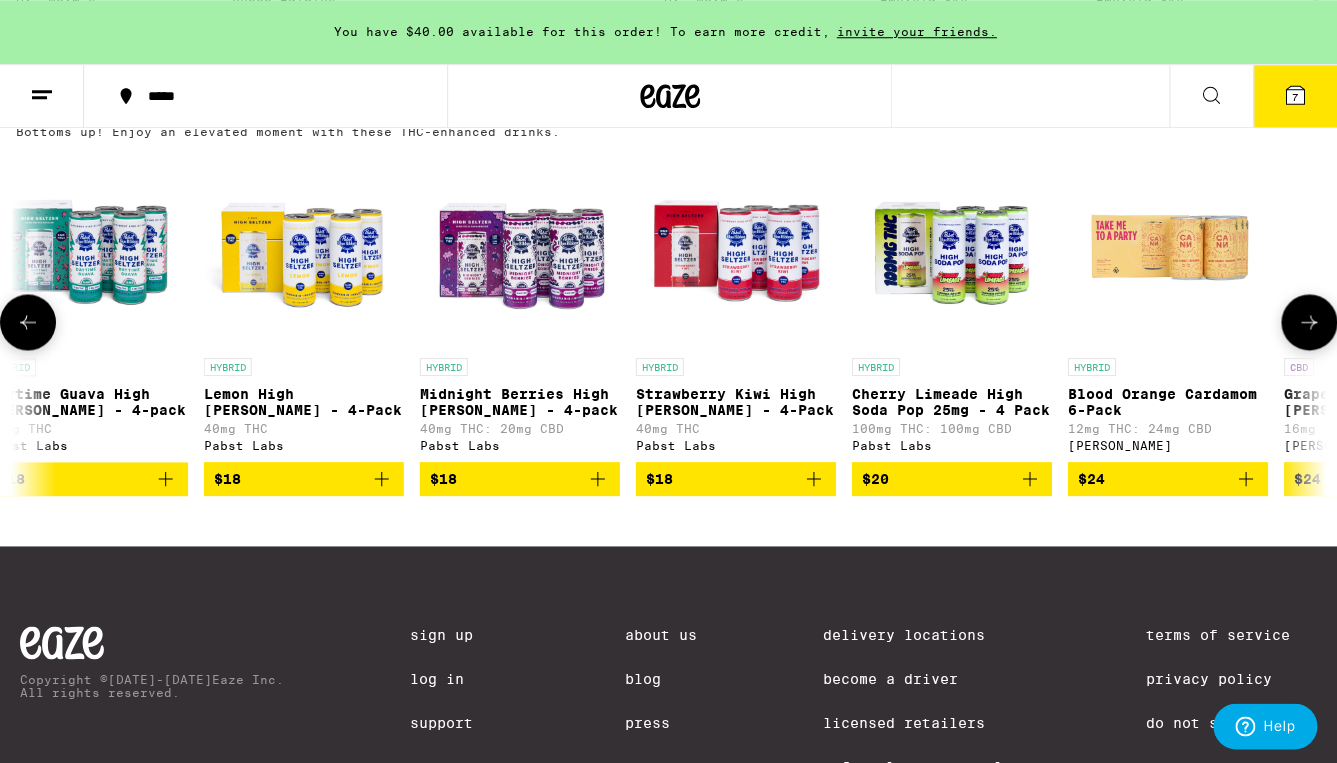 scroll, scrollTop: 0, scrollLeft: 4348, axis: horizontal 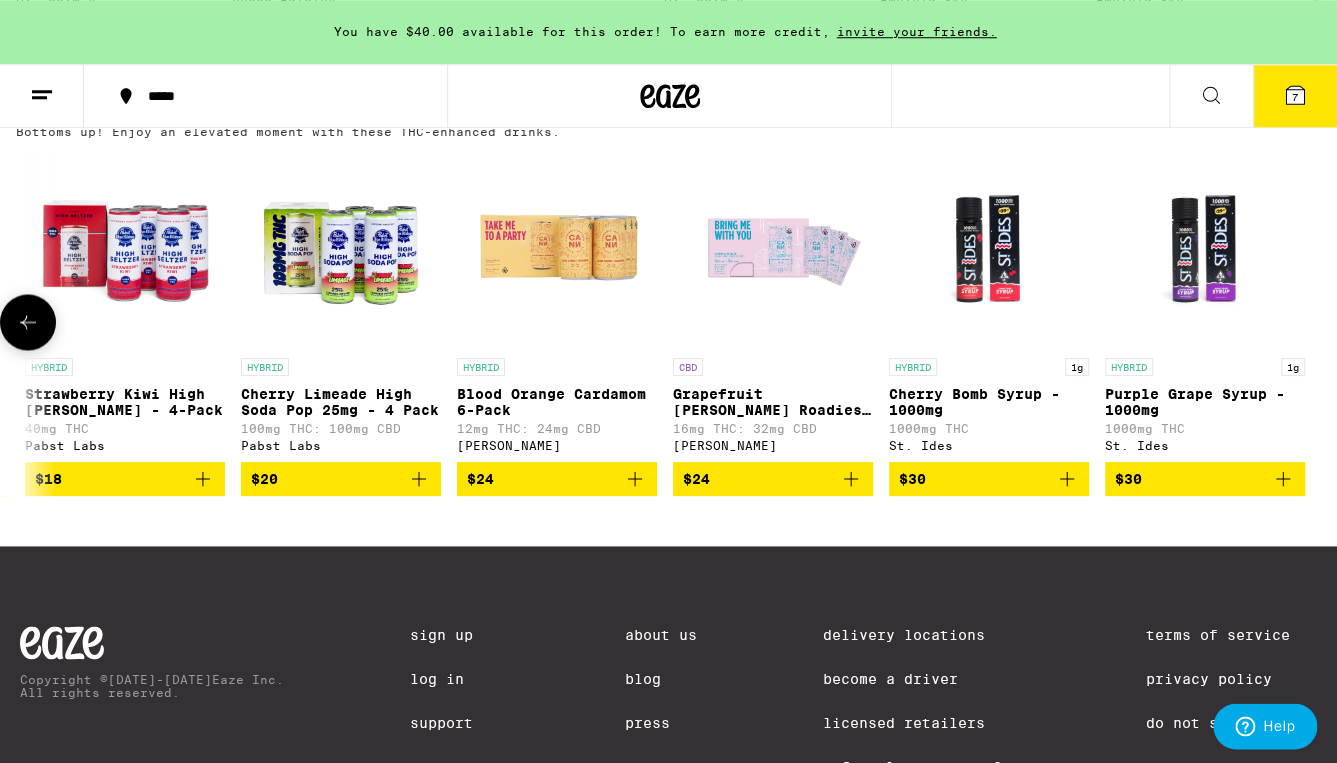 click at bounding box center (28, 322) 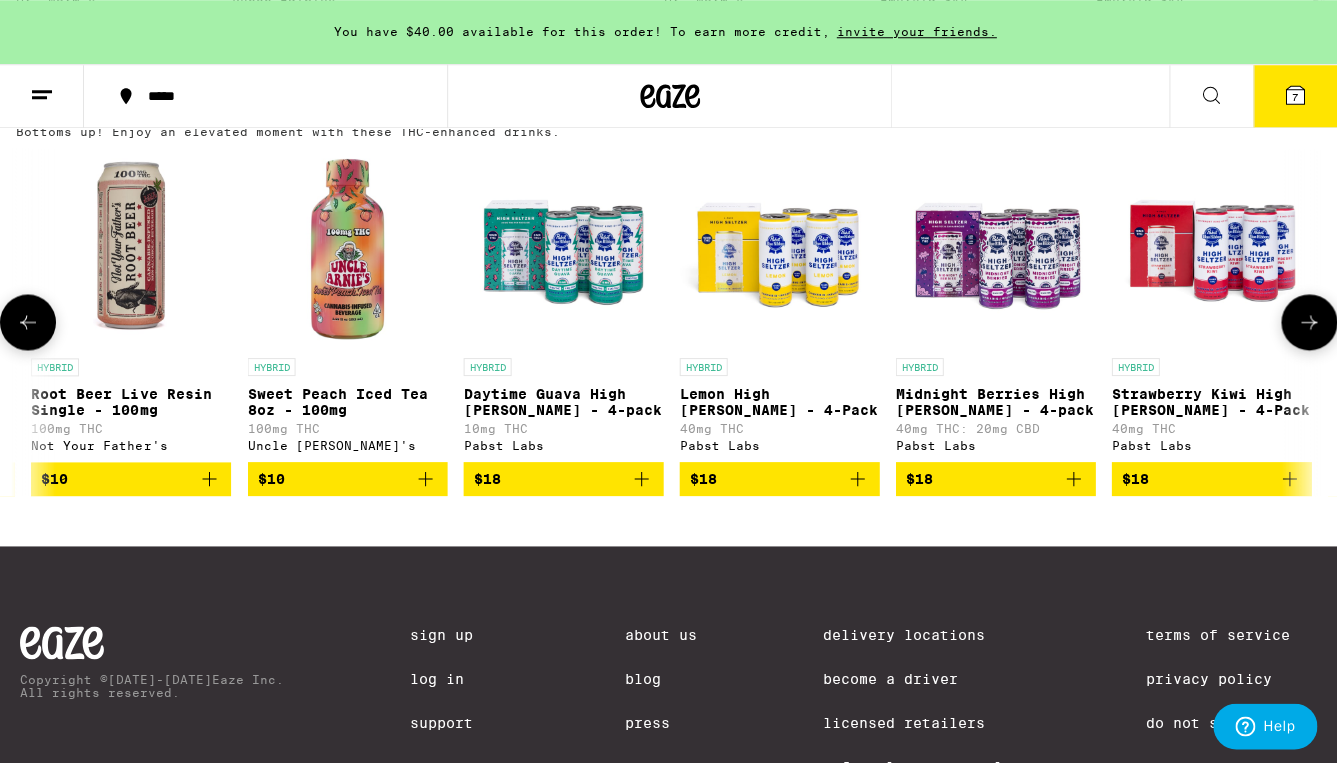 click at bounding box center (28, 322) 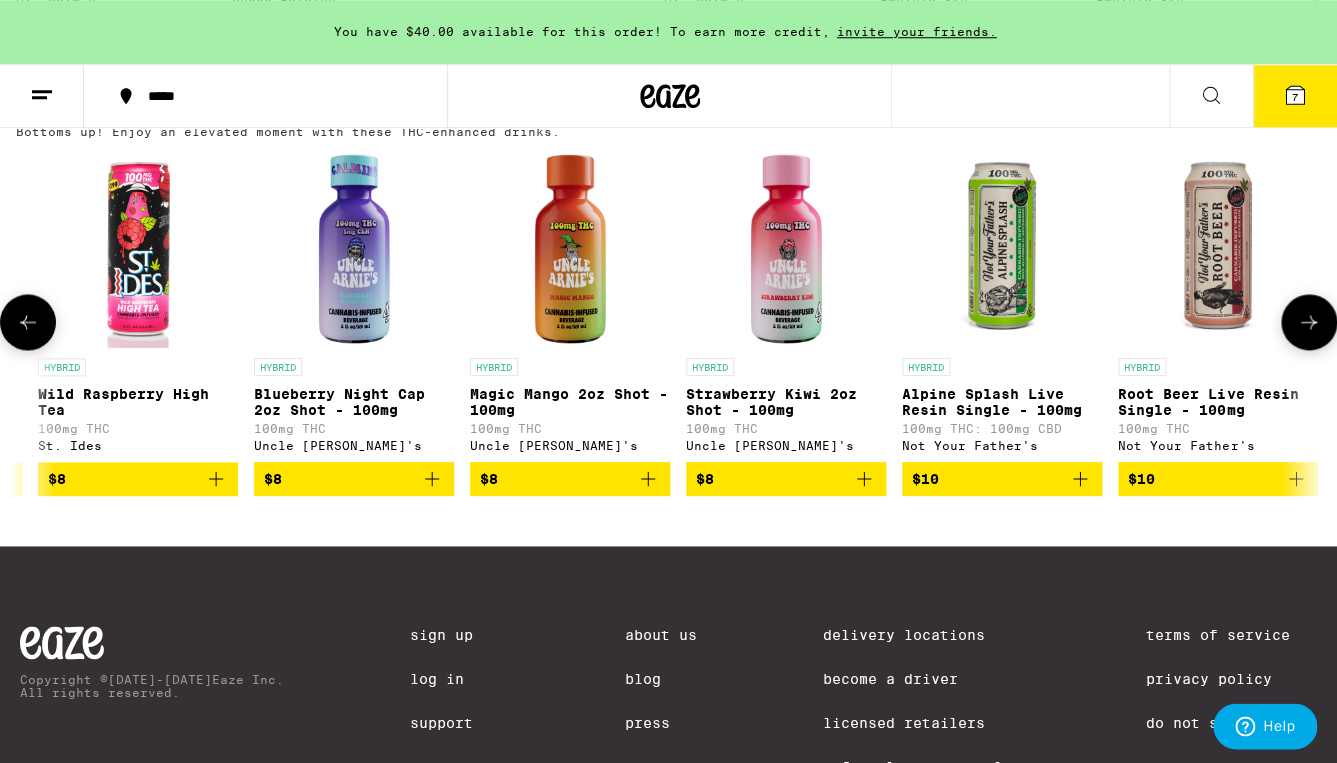 click at bounding box center [28, 322] 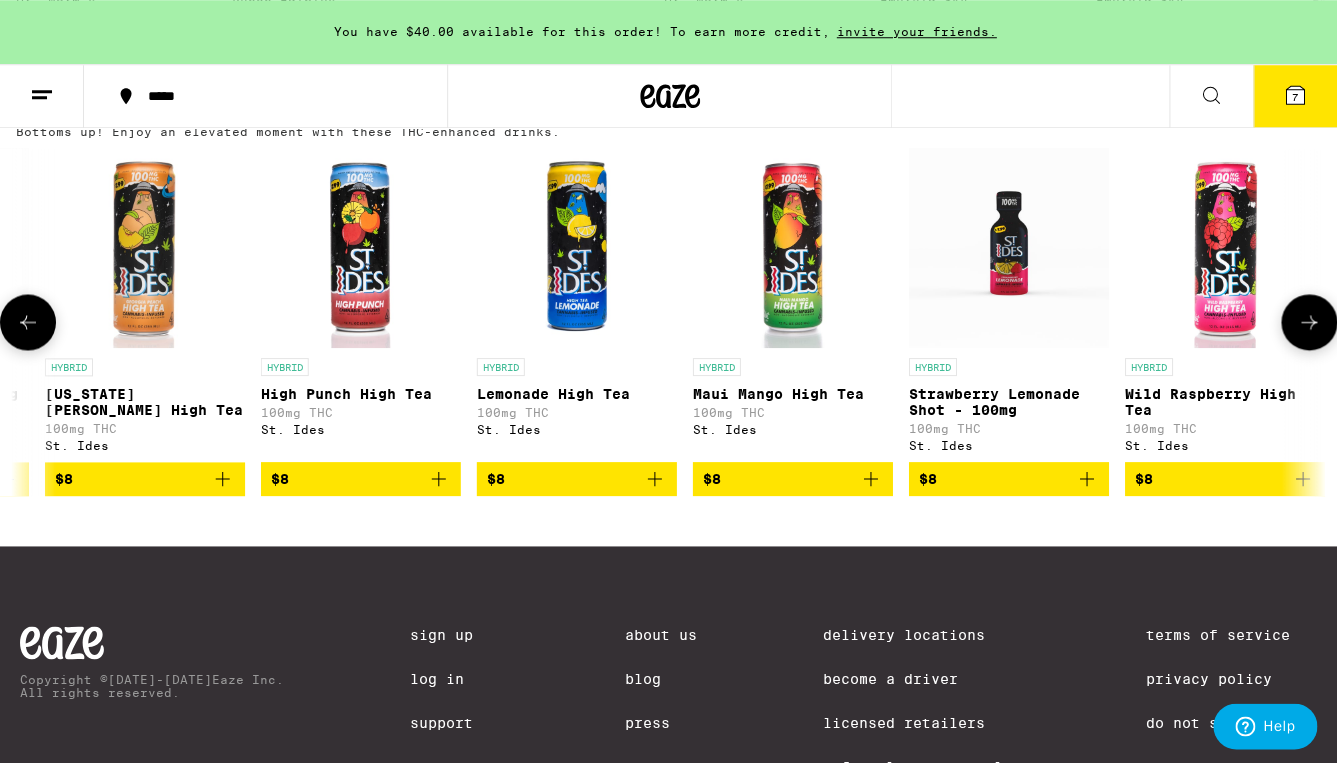 click at bounding box center [28, 322] 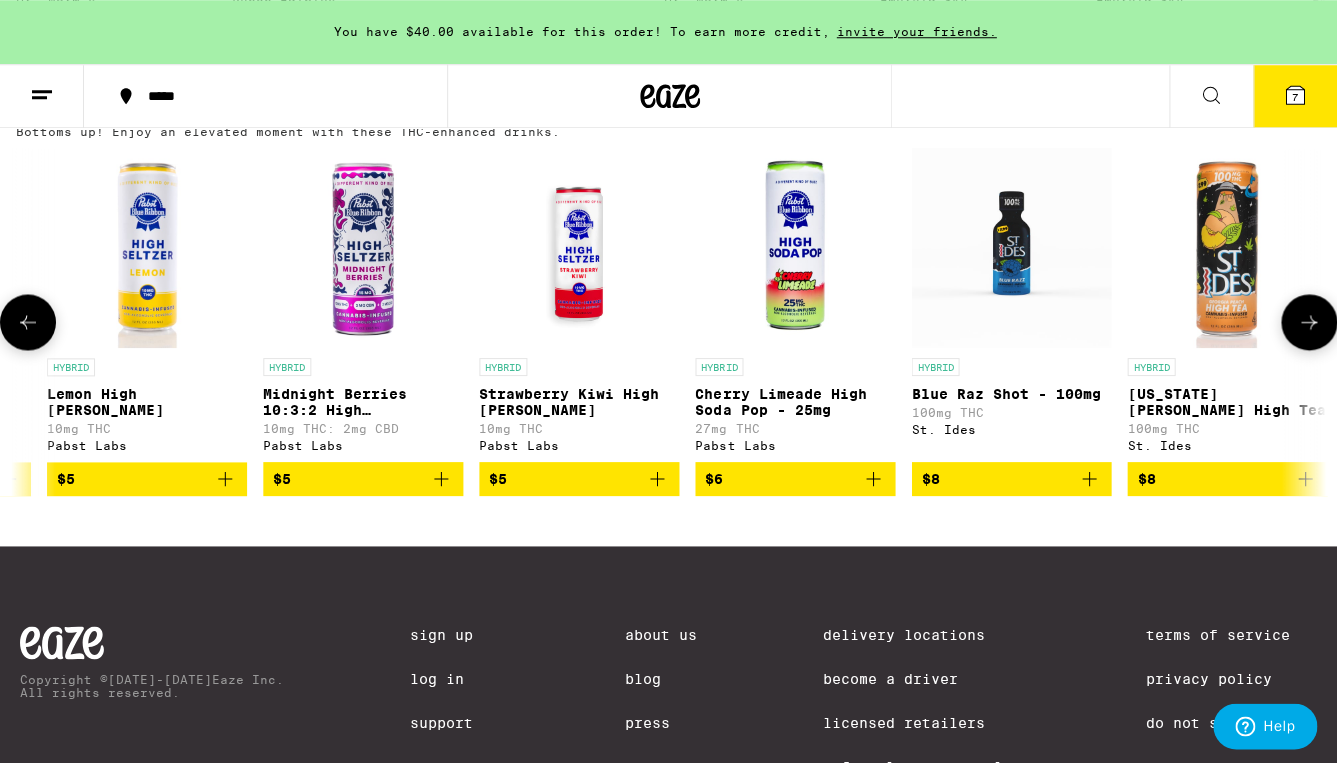 scroll, scrollTop: 0, scrollLeft: 612, axis: horizontal 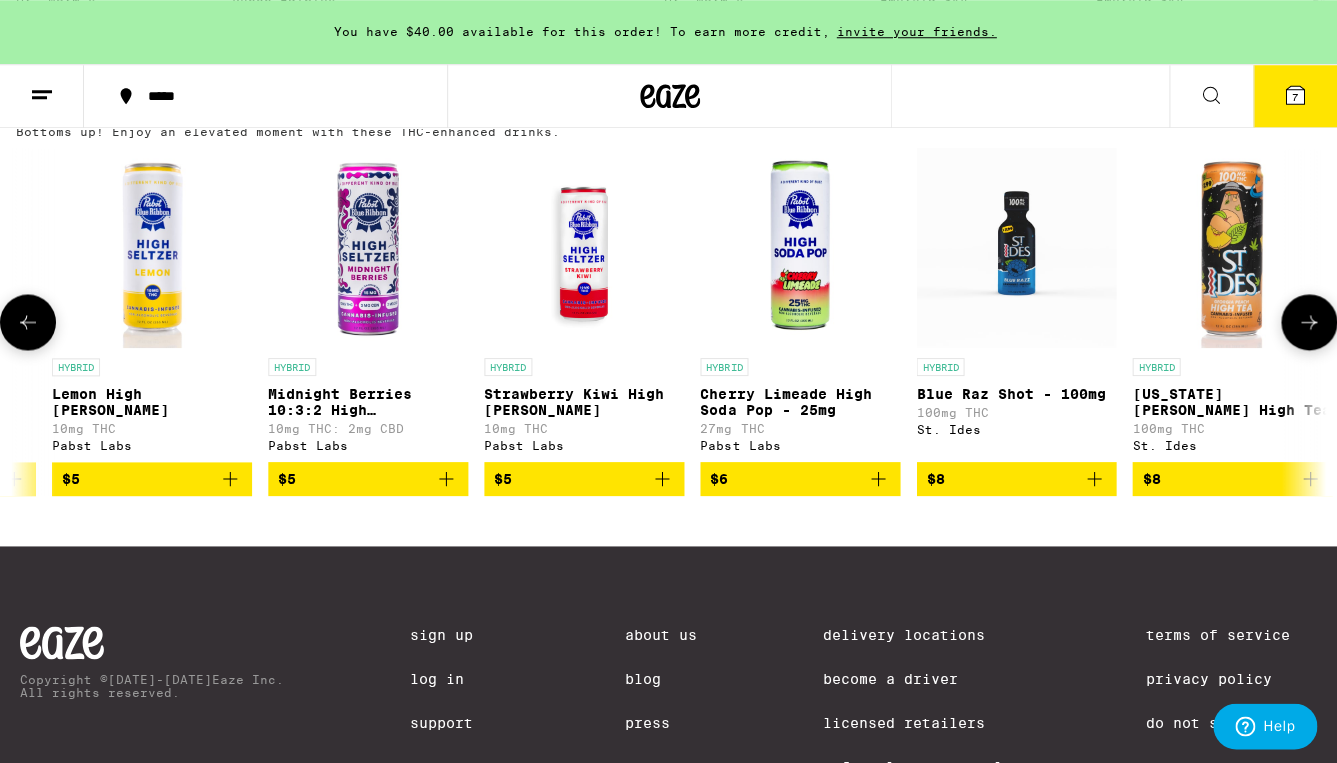 click at bounding box center (28, 322) 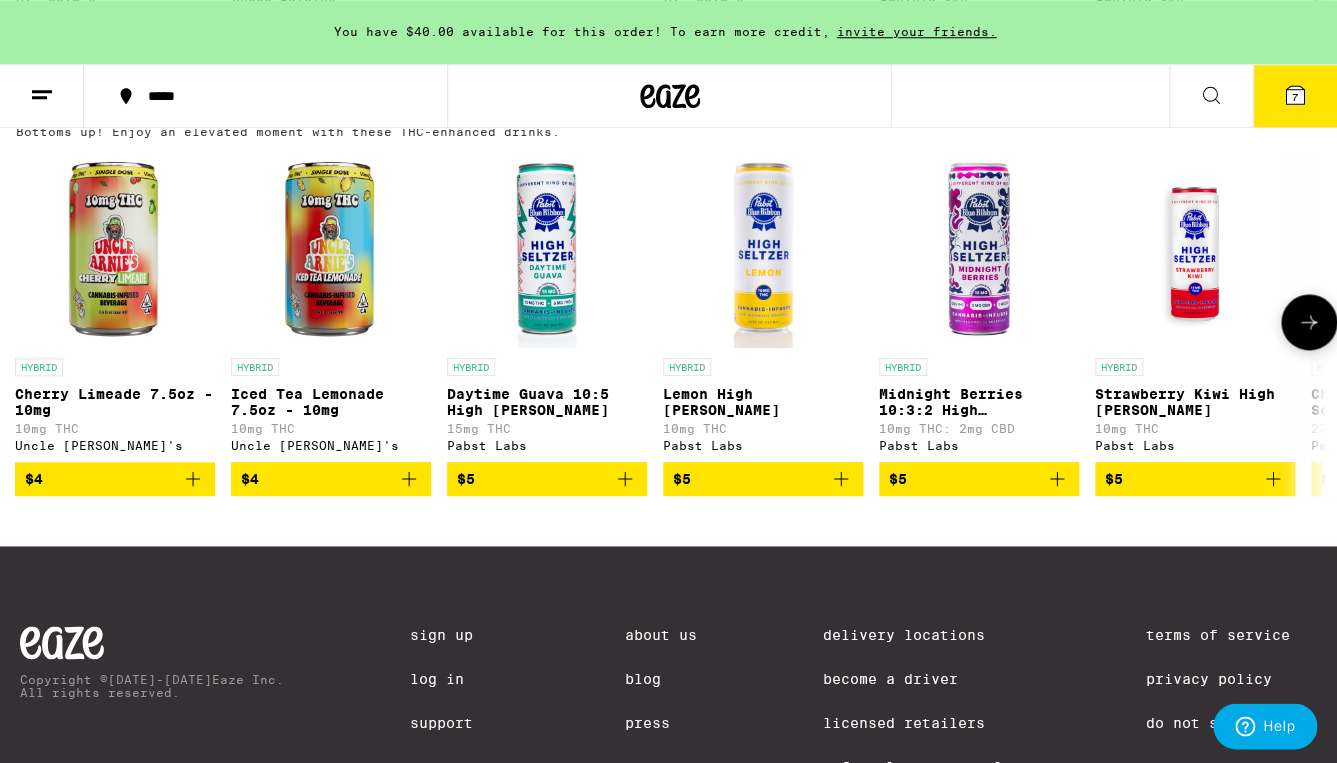 scroll, scrollTop: 0, scrollLeft: 0, axis: both 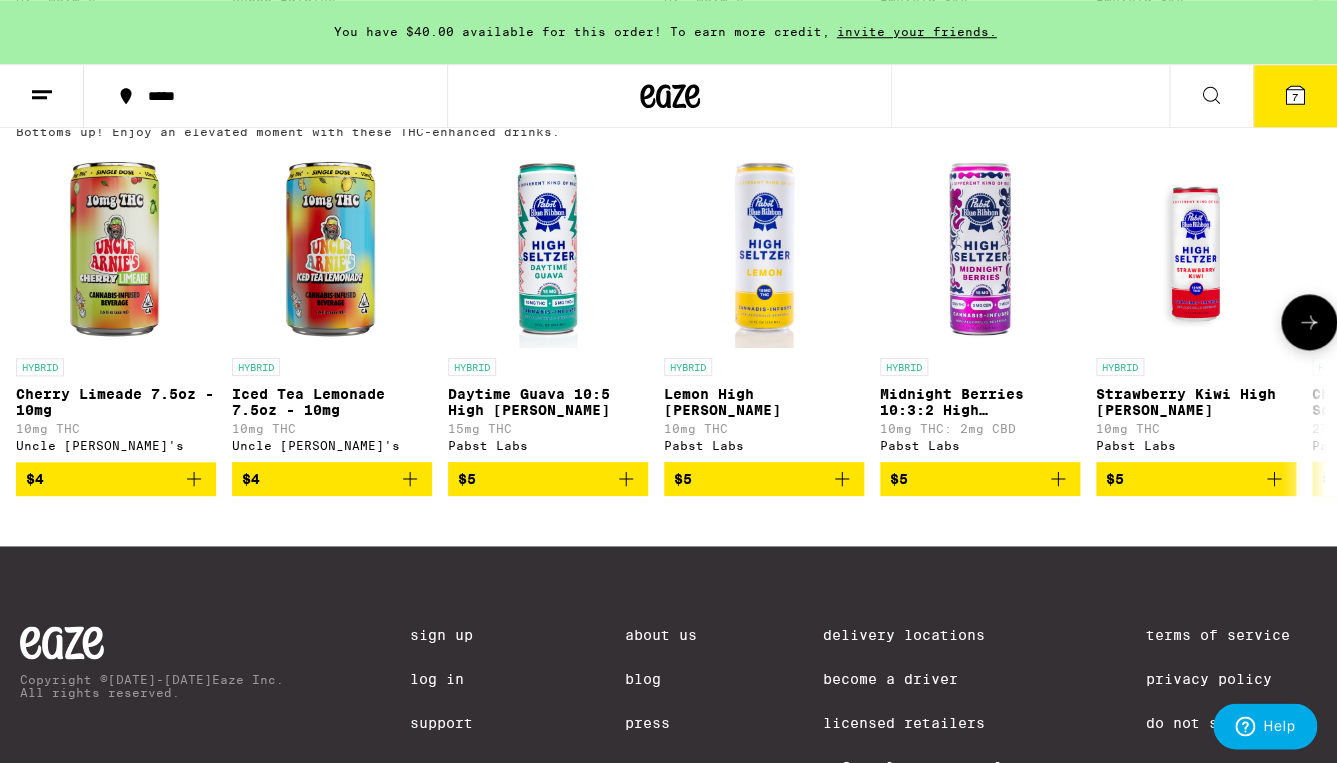 click 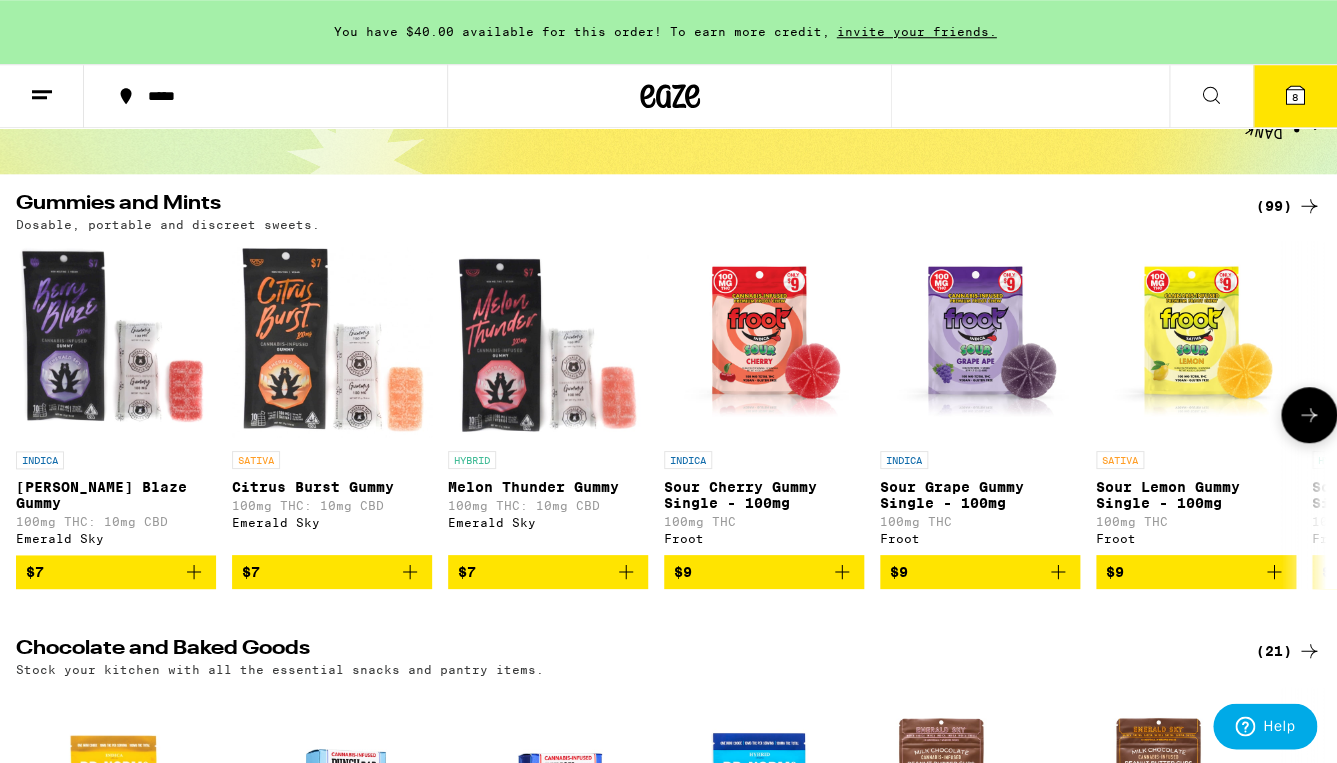 scroll, scrollTop: 145, scrollLeft: 0, axis: vertical 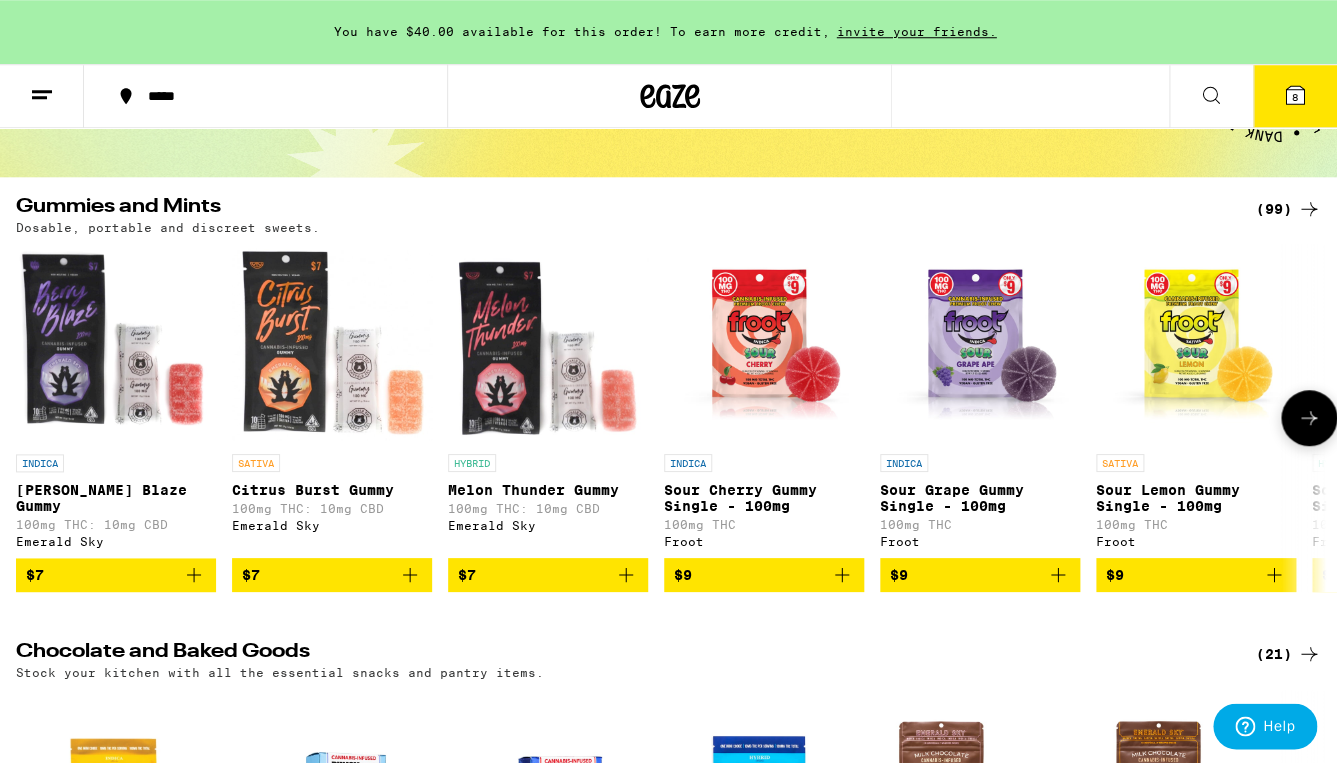 click 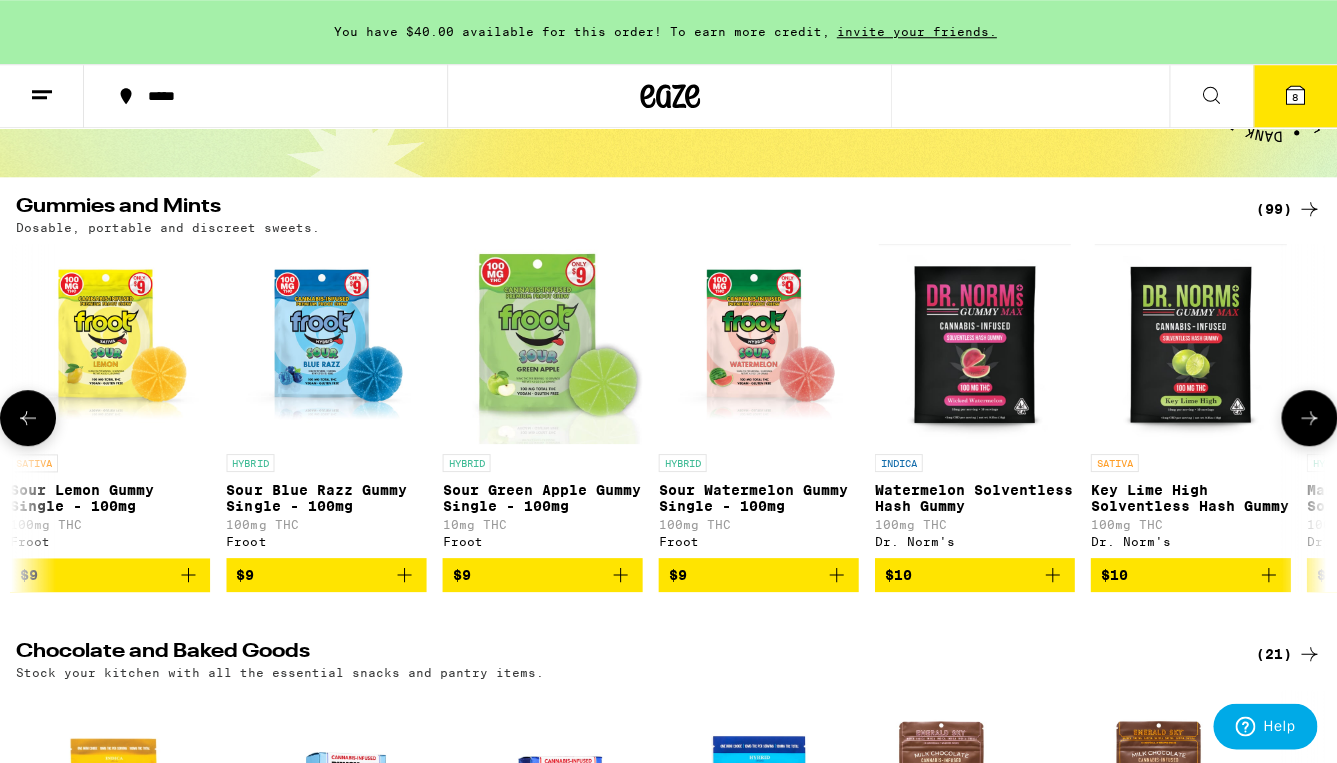 scroll, scrollTop: 0, scrollLeft: 1087, axis: horizontal 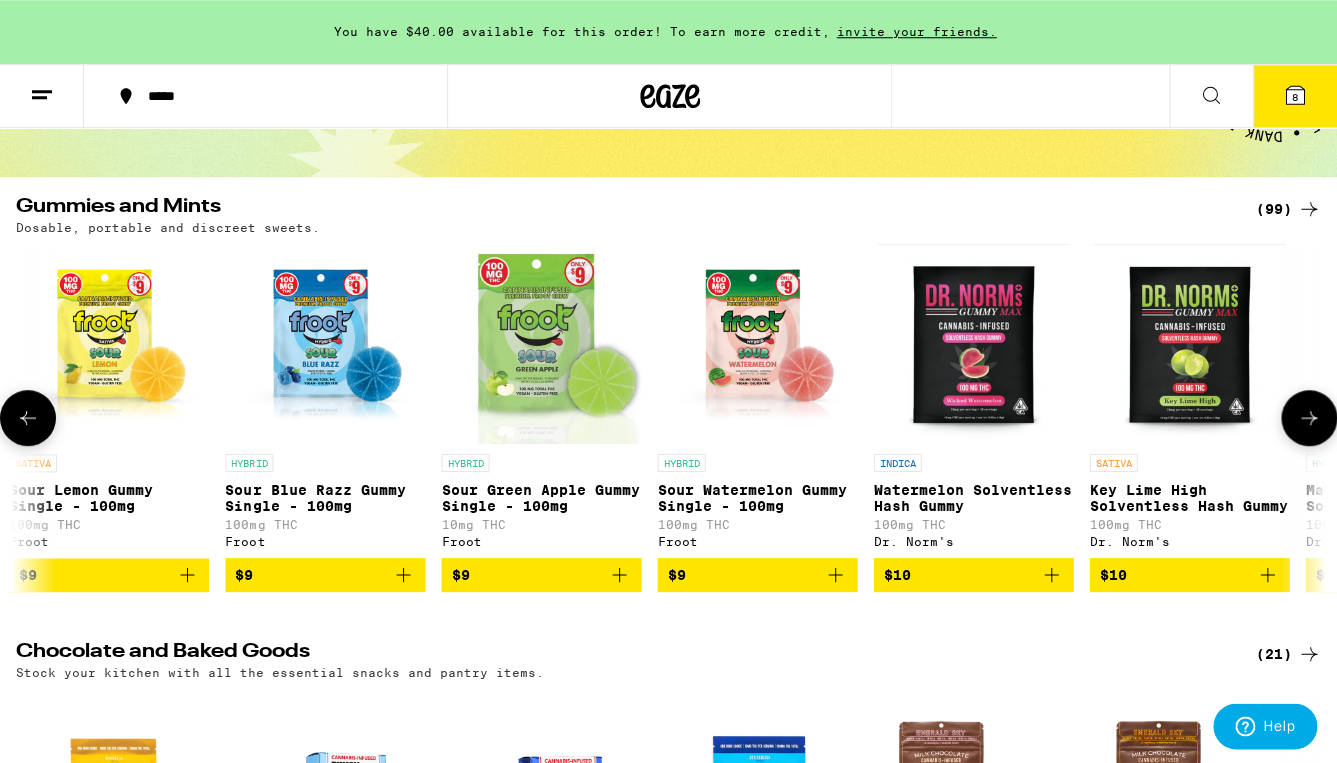 click 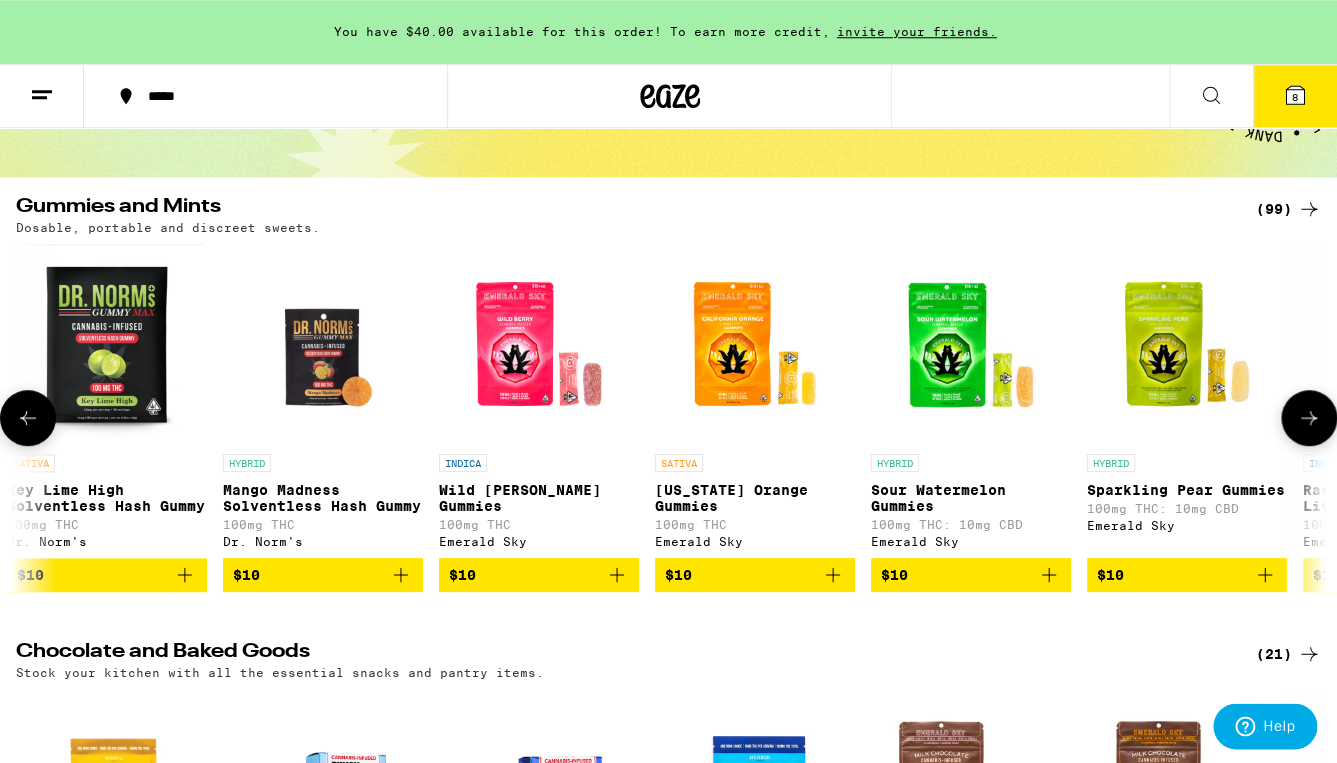 scroll, scrollTop: 0, scrollLeft: 2174, axis: horizontal 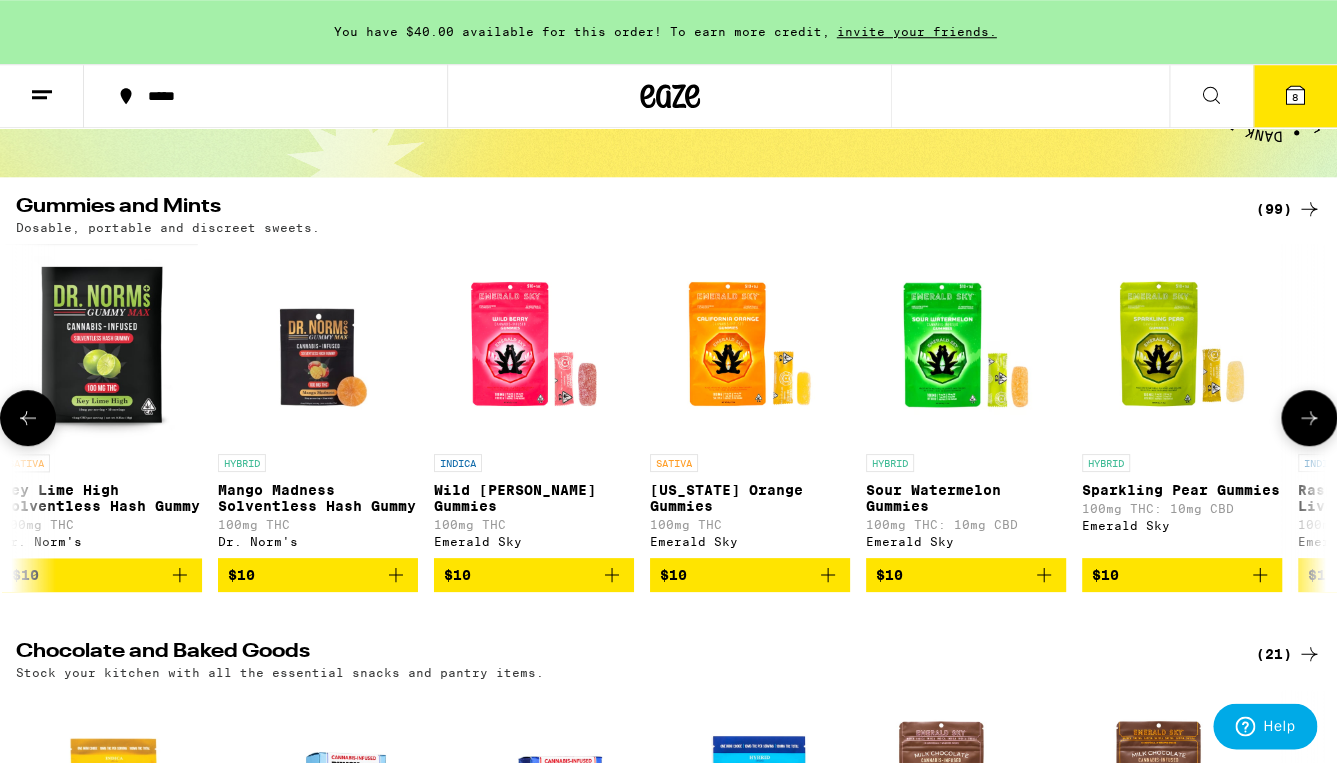 click at bounding box center [1309, 418] 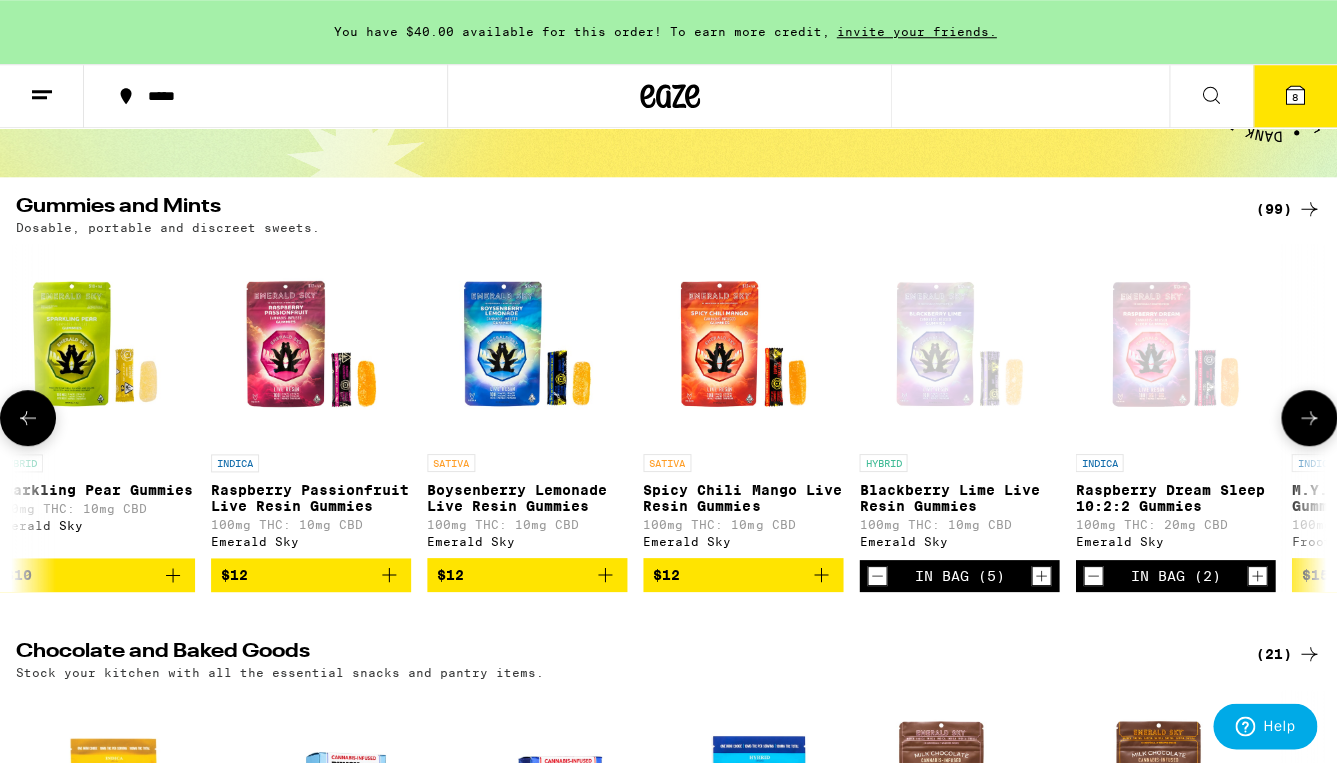 scroll, scrollTop: 0, scrollLeft: 3261, axis: horizontal 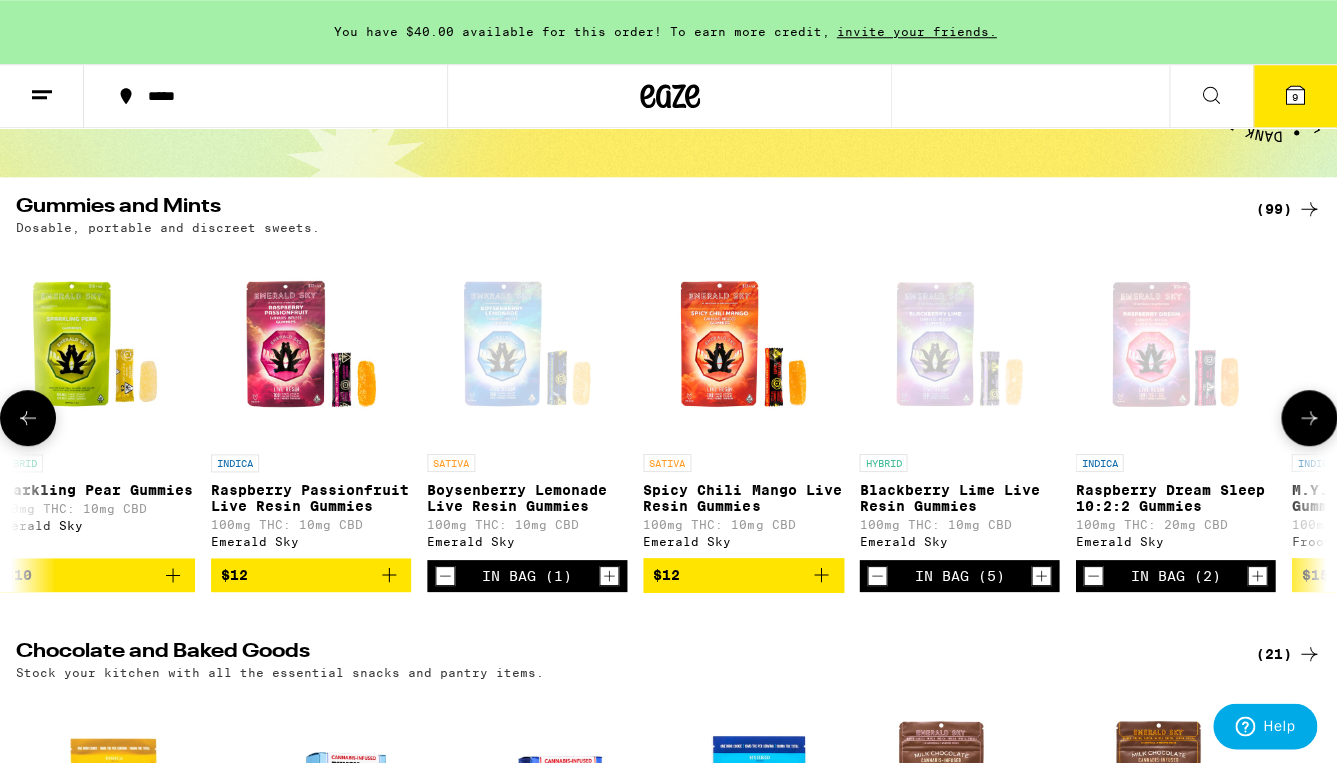 click 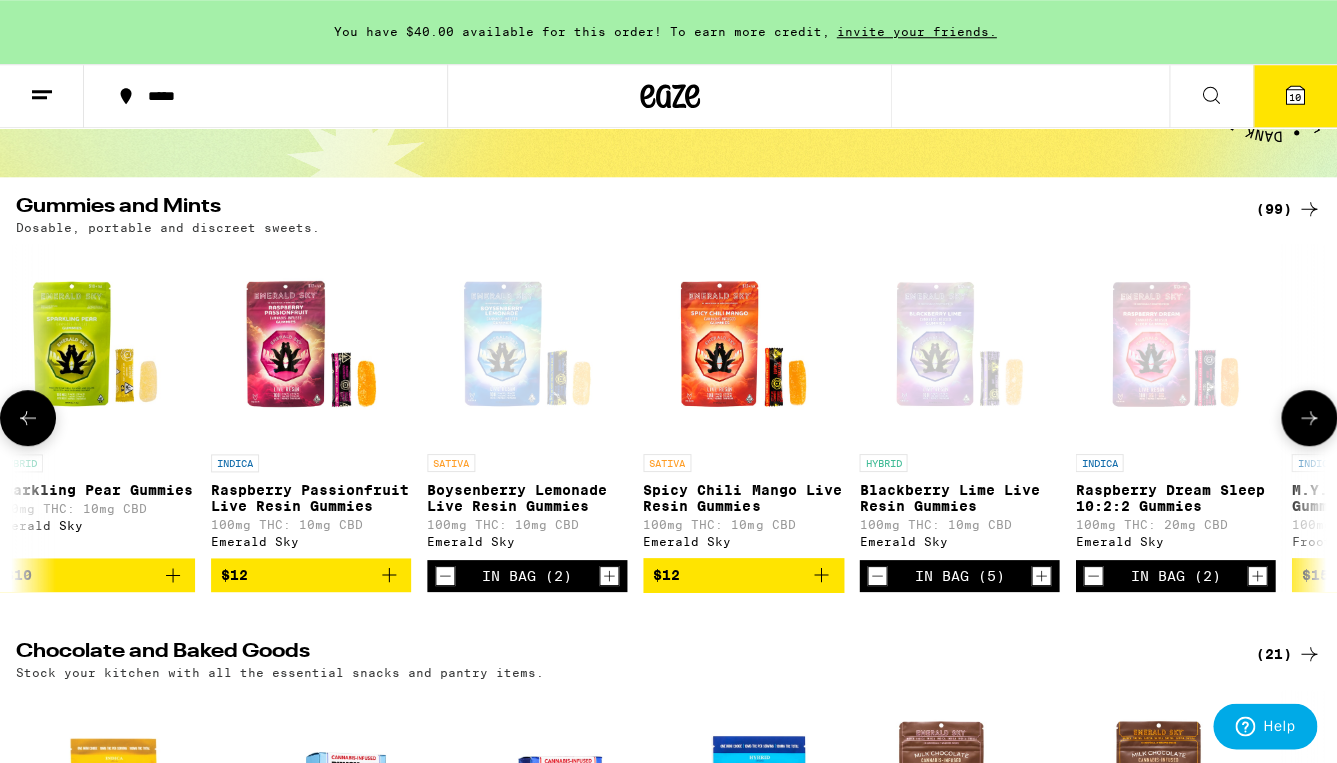 click 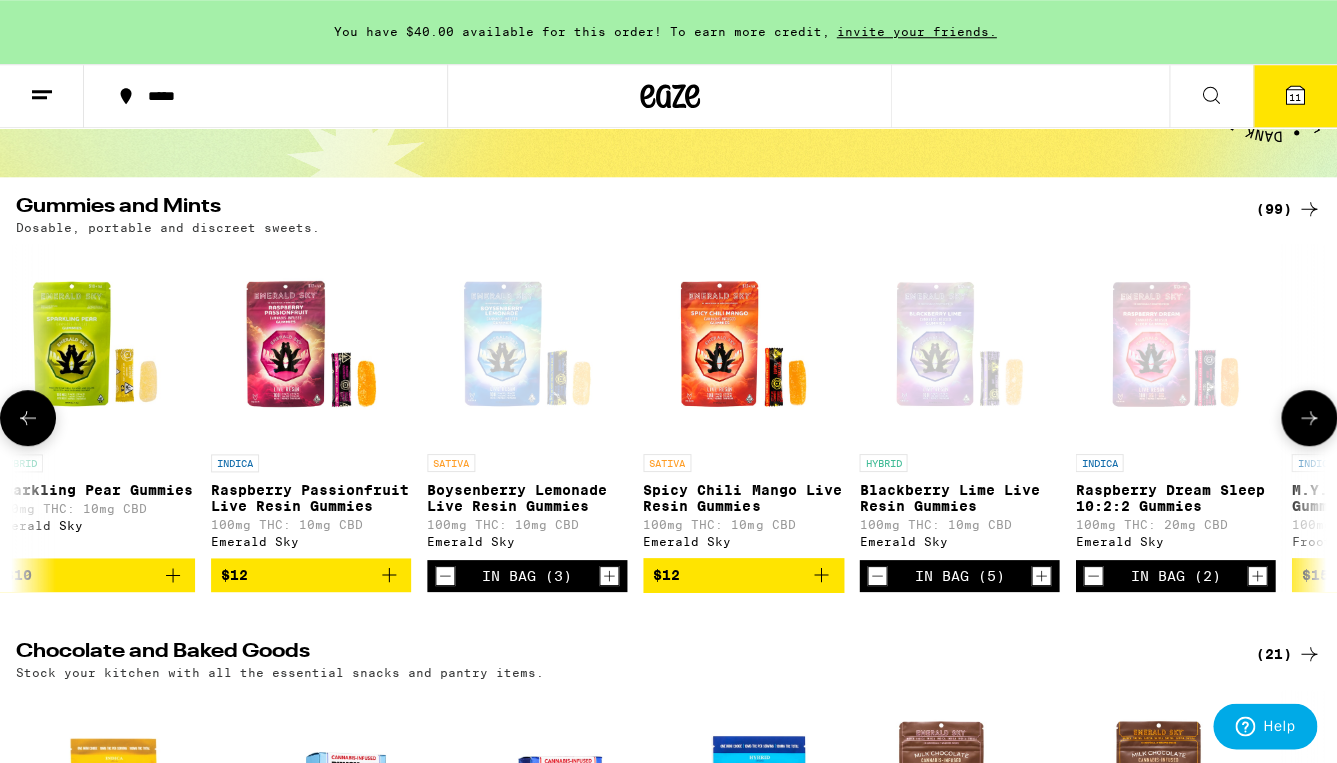 click 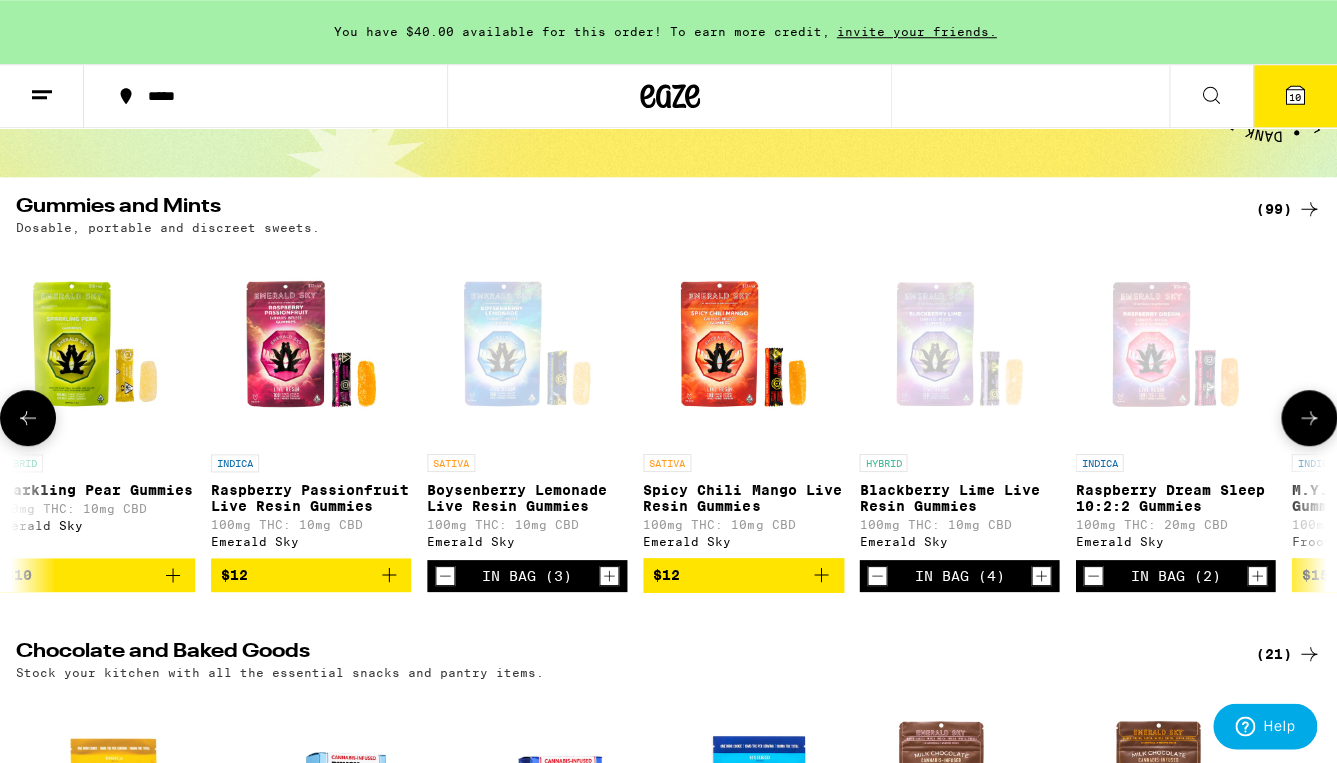 click 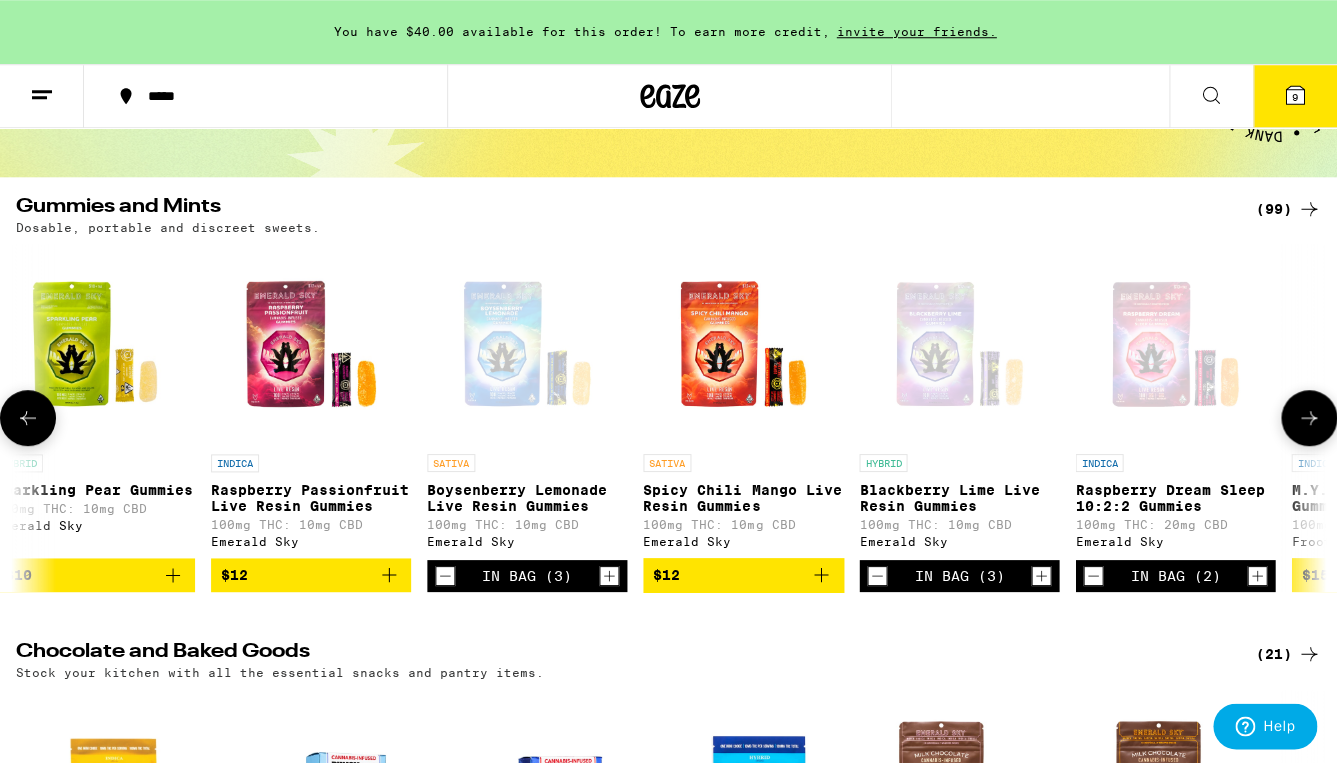click 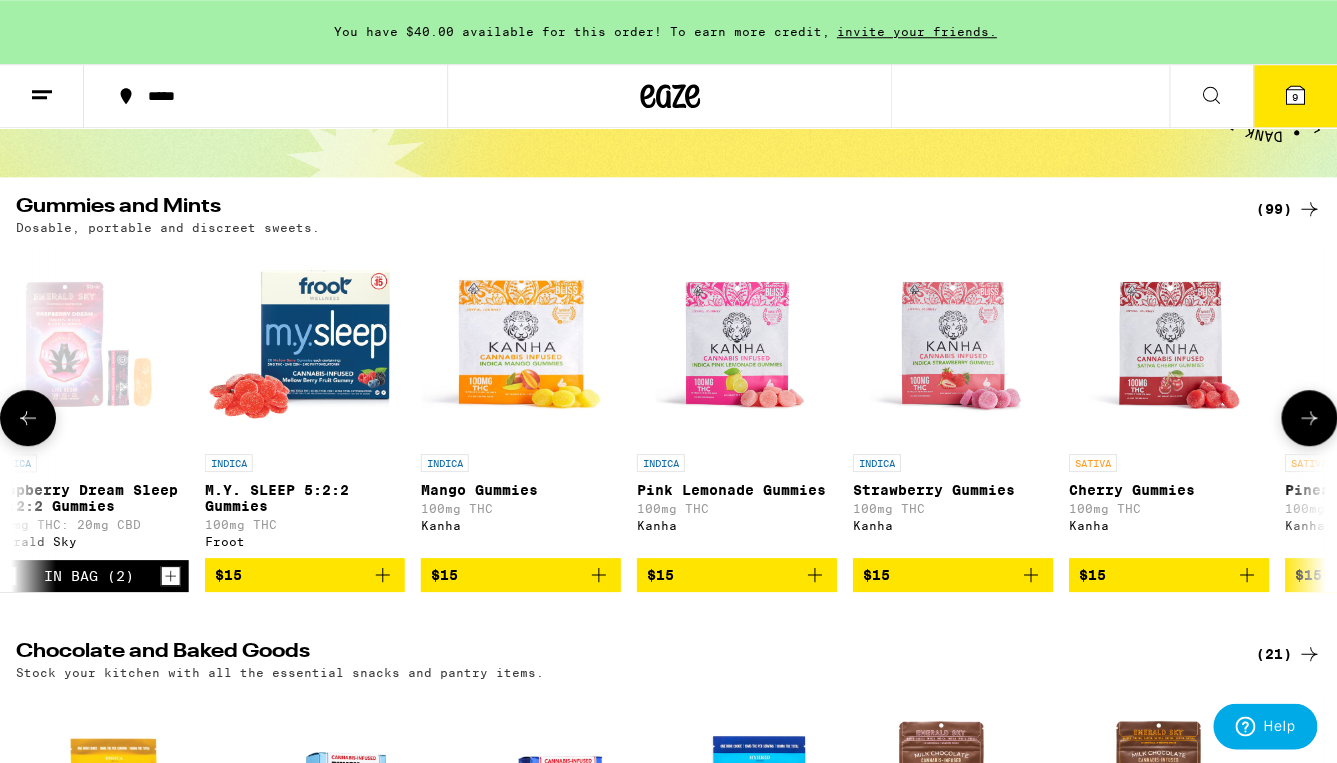 scroll, scrollTop: 0, scrollLeft: 4348, axis: horizontal 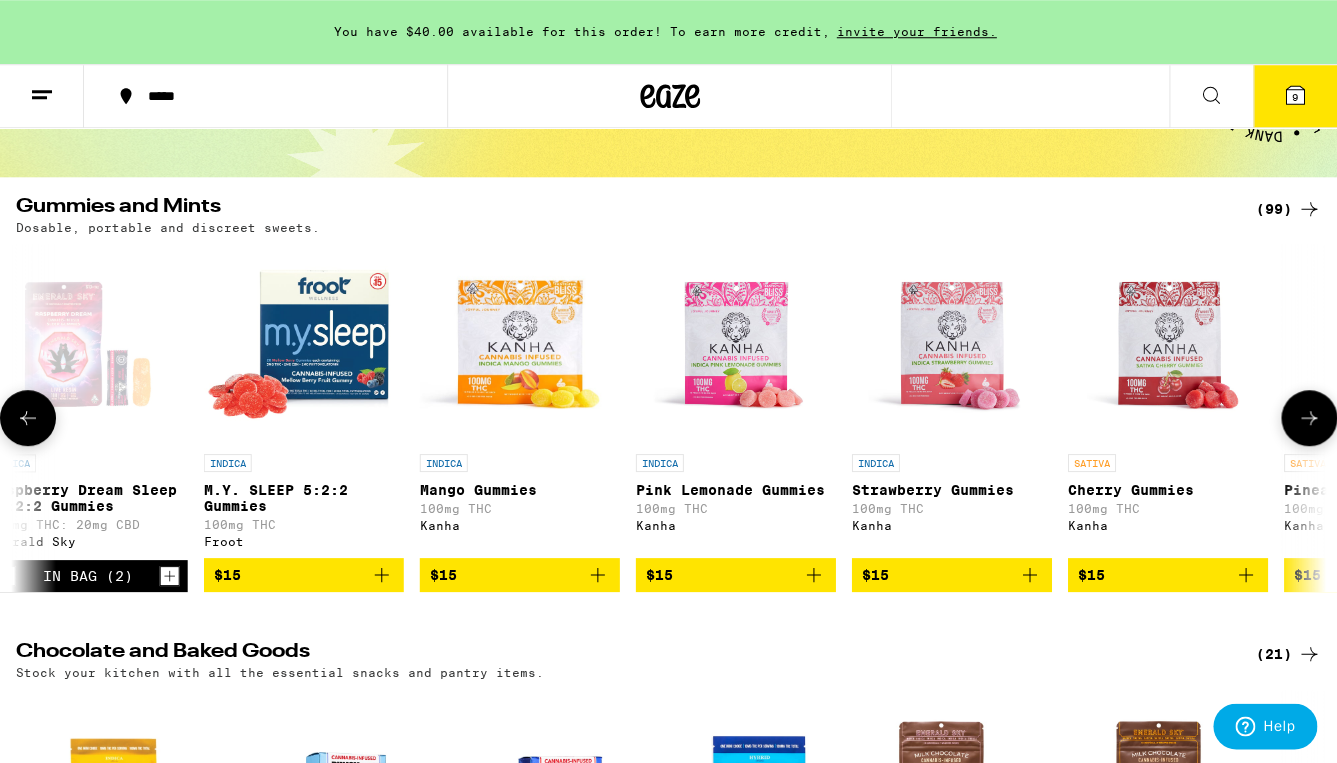 click 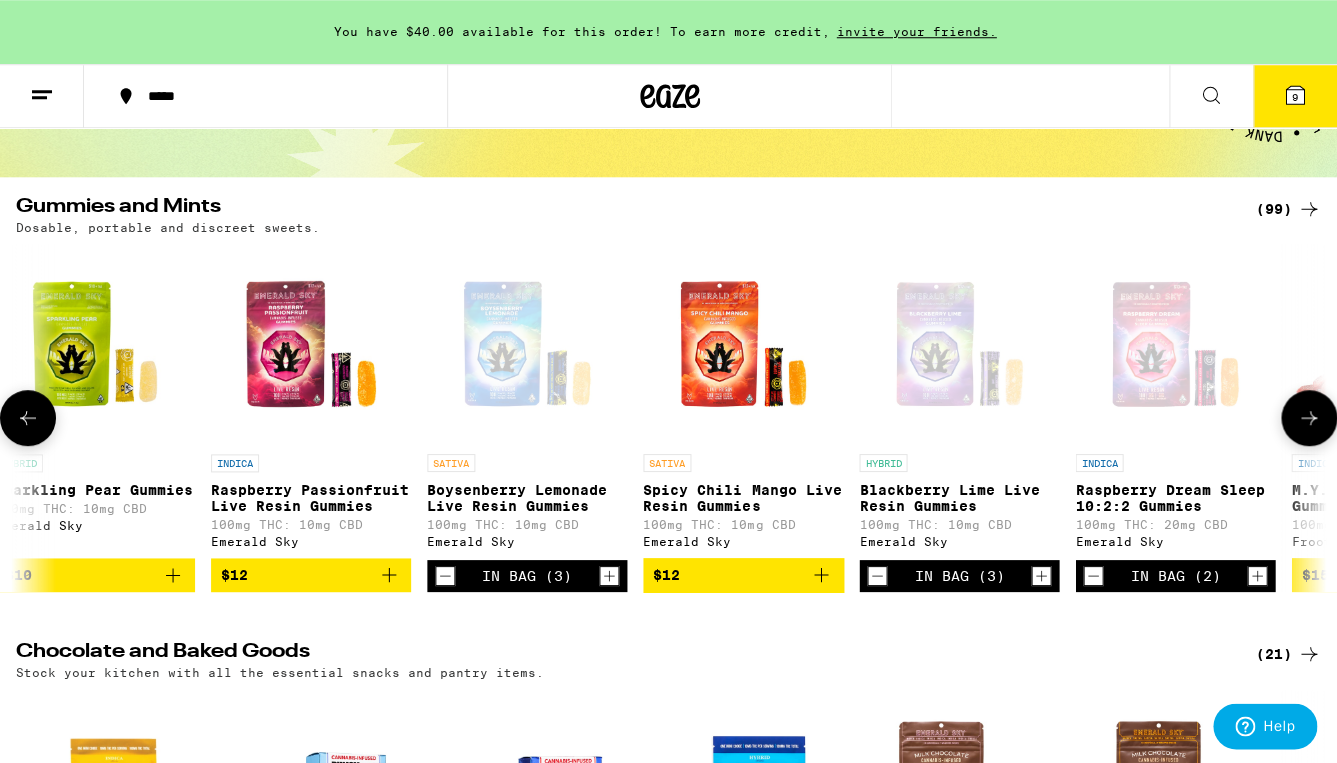 click 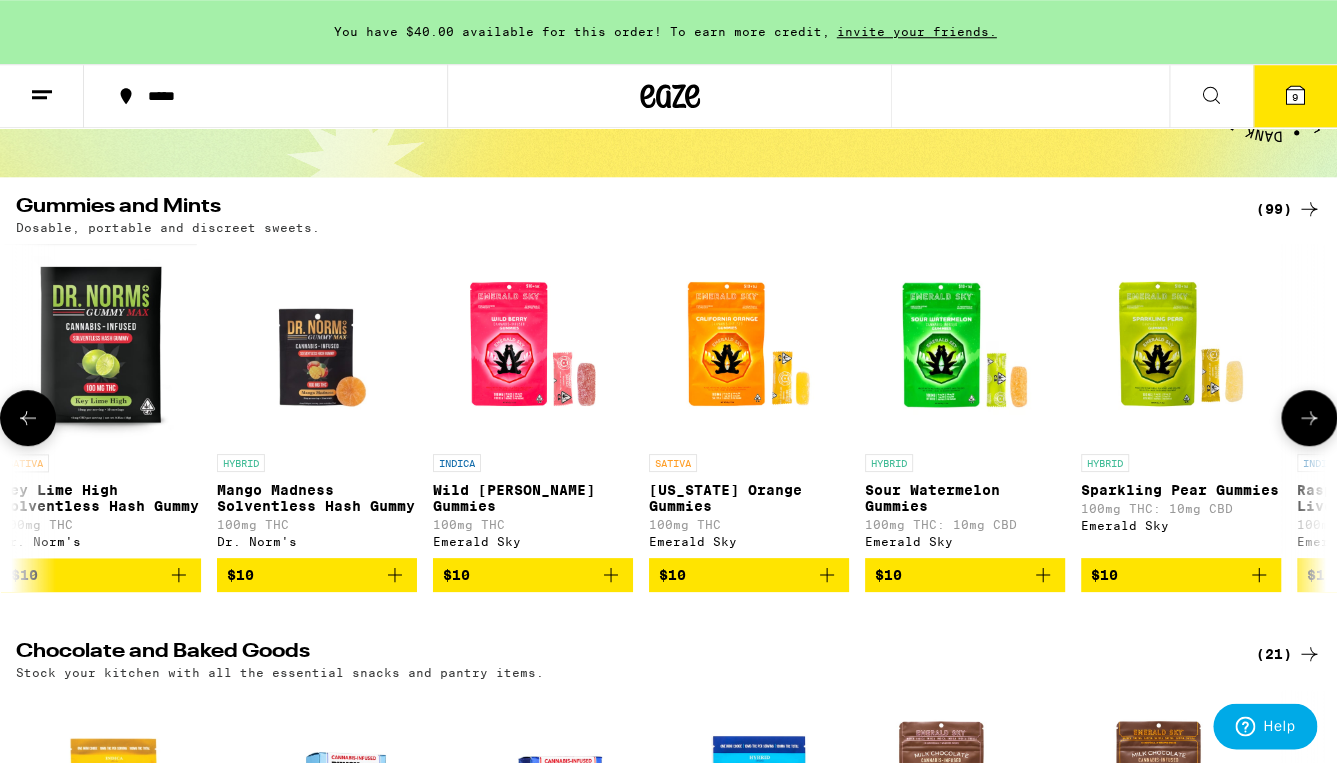 scroll, scrollTop: 0, scrollLeft: 2174, axis: horizontal 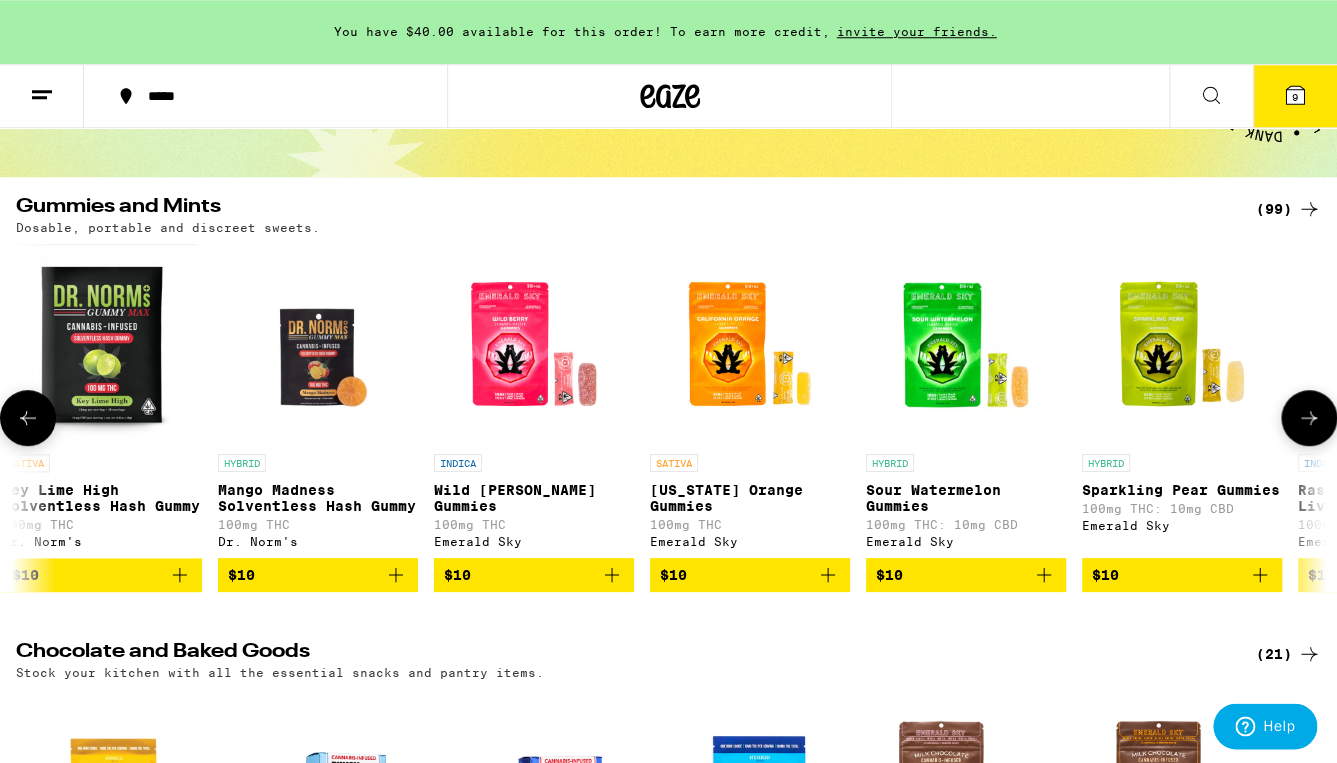 click 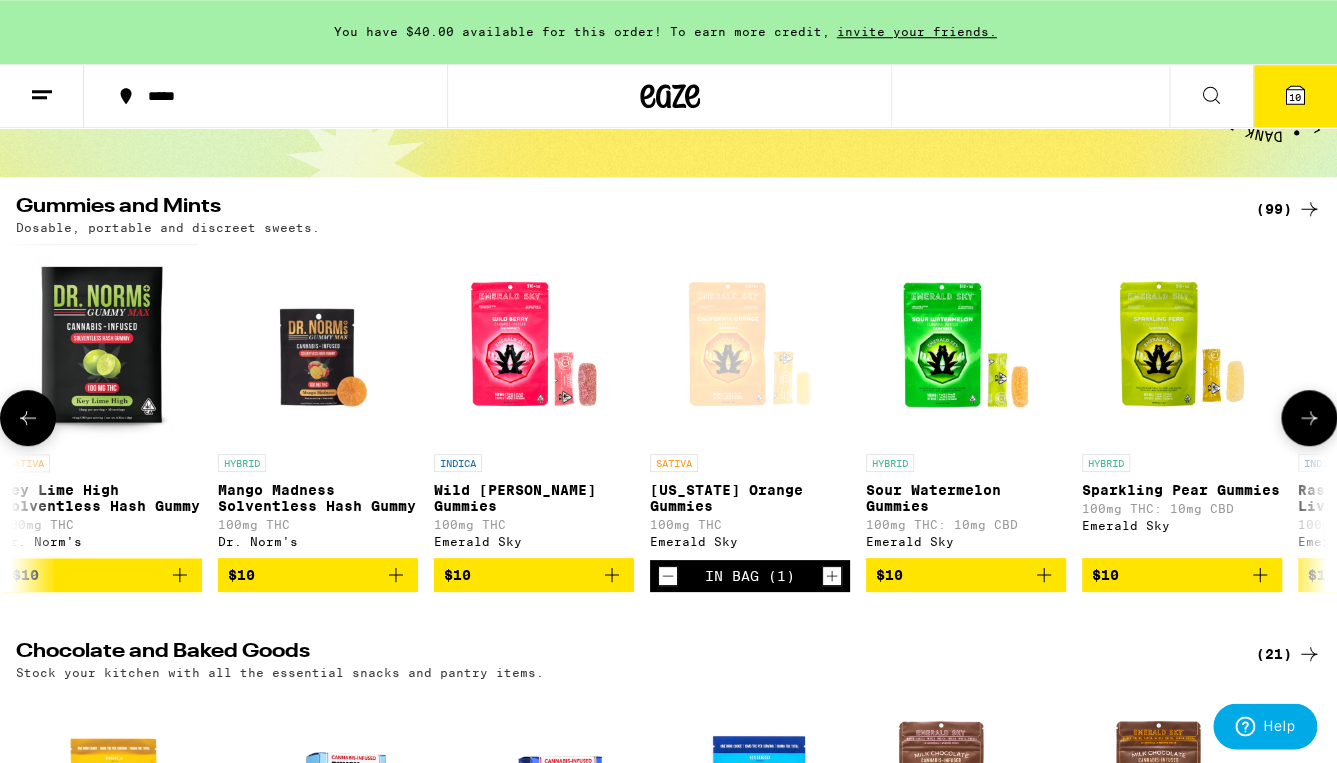 click on "$10" at bounding box center [1182, 575] 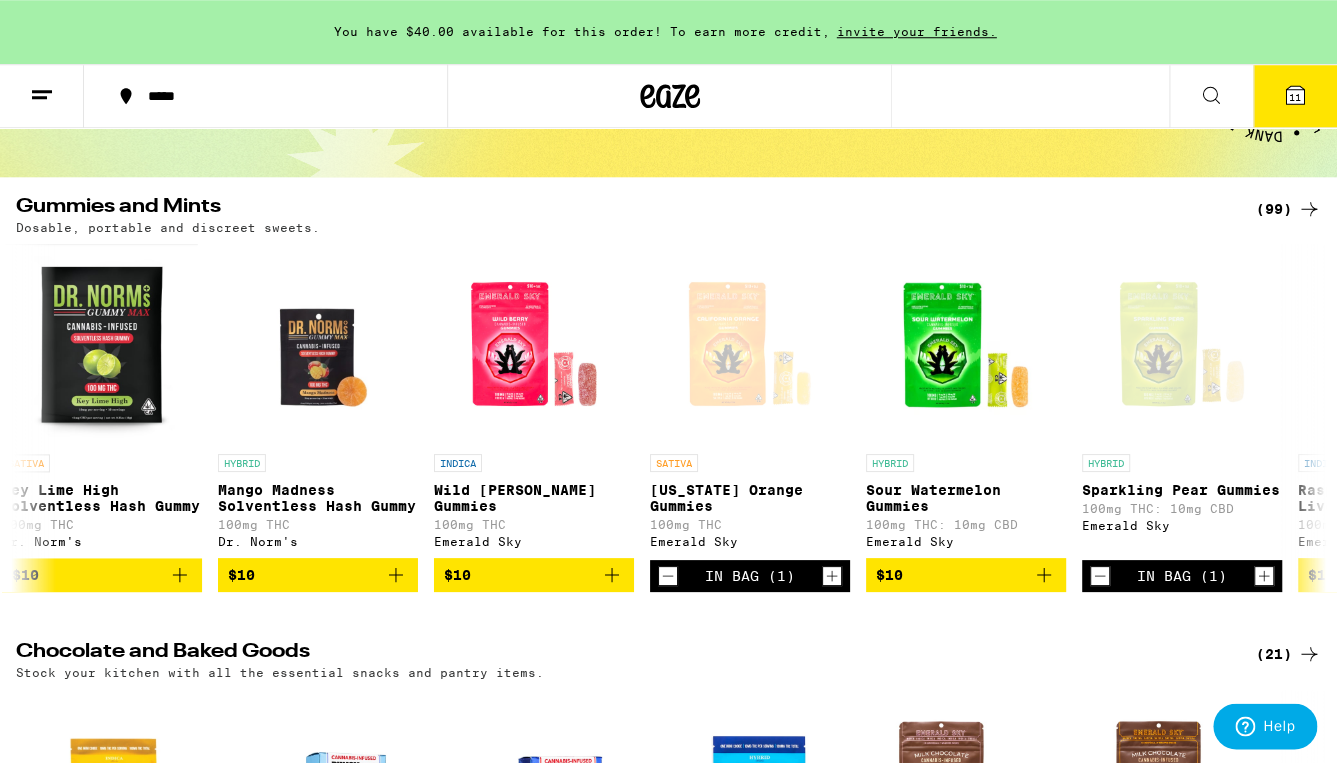 click on "11" at bounding box center [1295, 97] 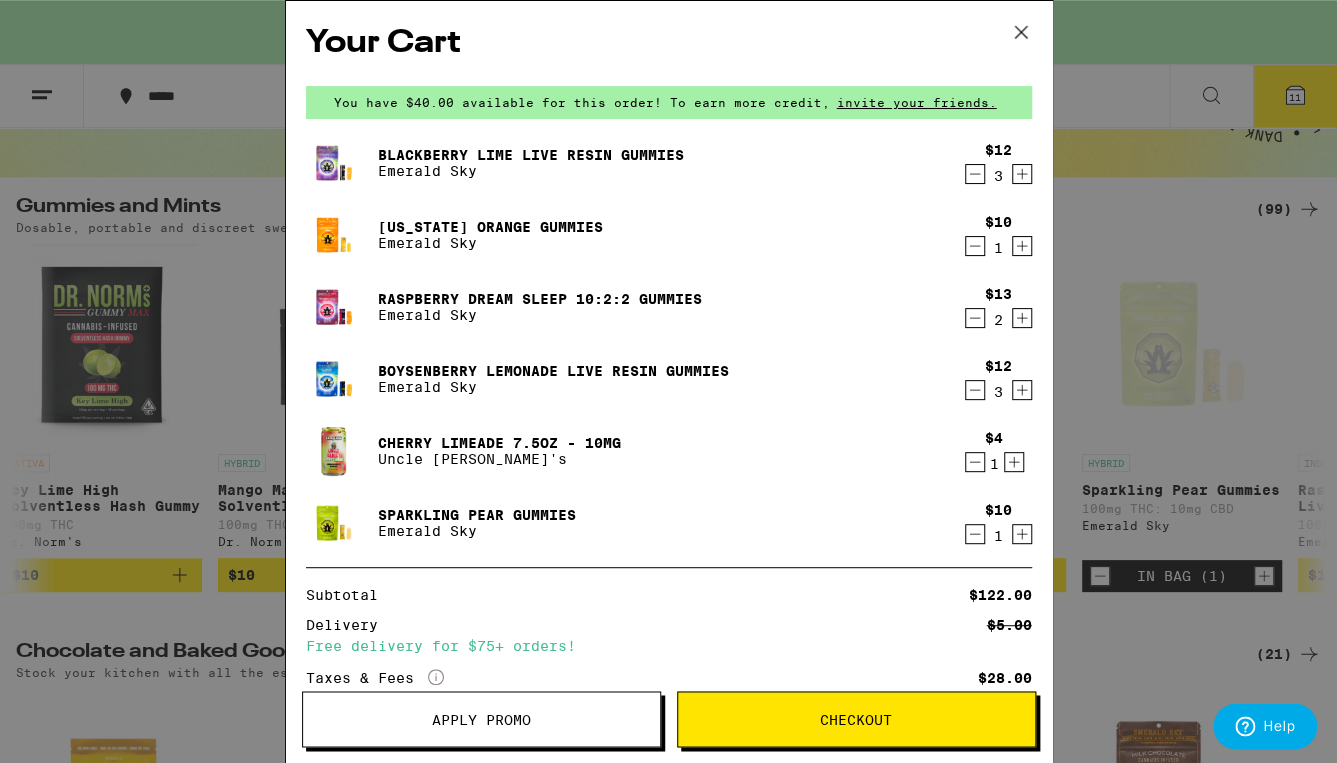 scroll, scrollTop: 0, scrollLeft: 2174, axis: horizontal 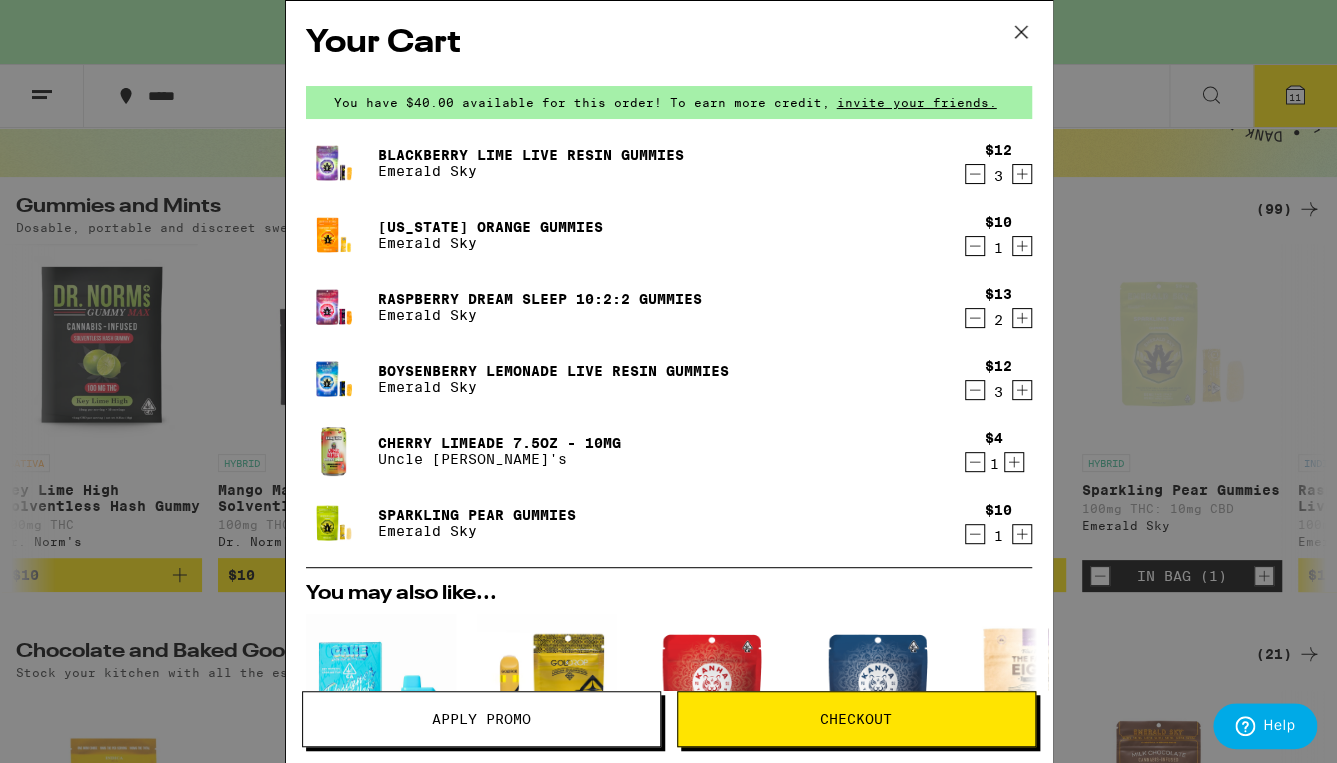 click 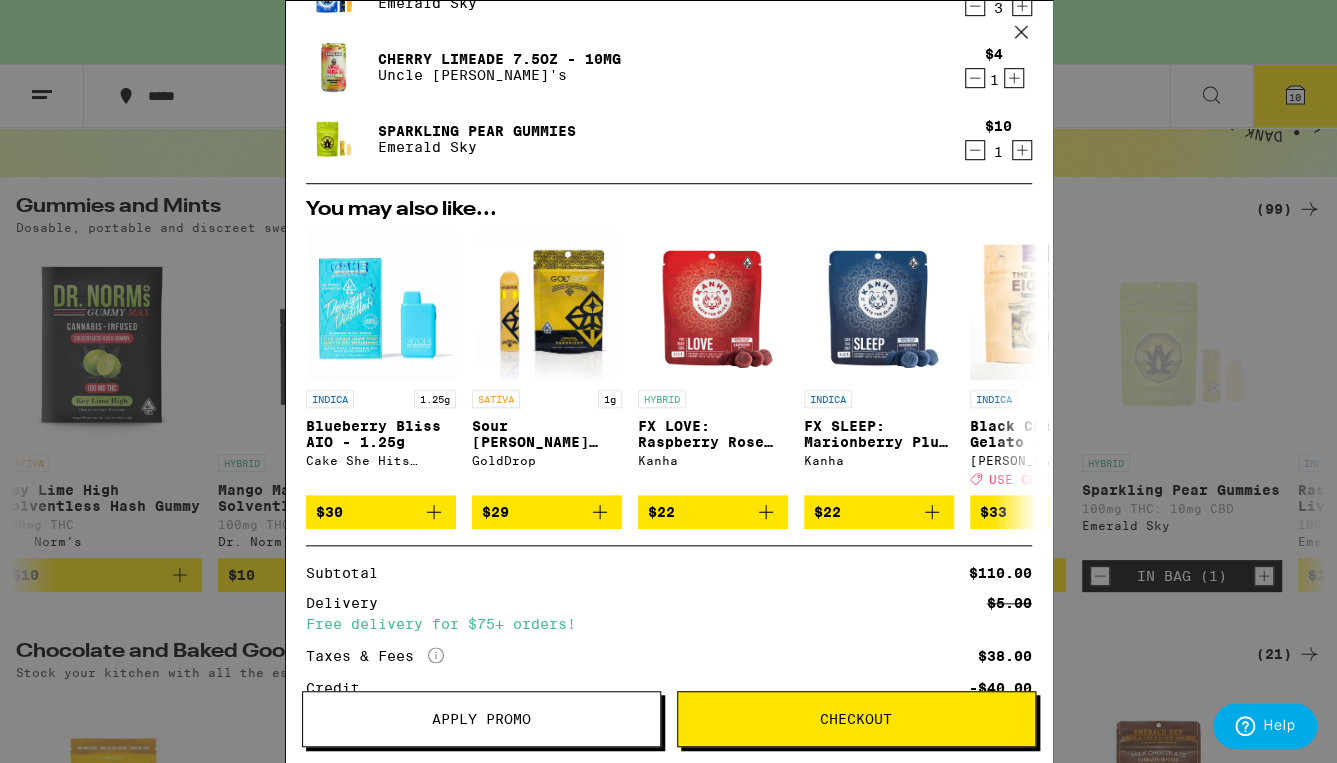 scroll, scrollTop: 551, scrollLeft: 0, axis: vertical 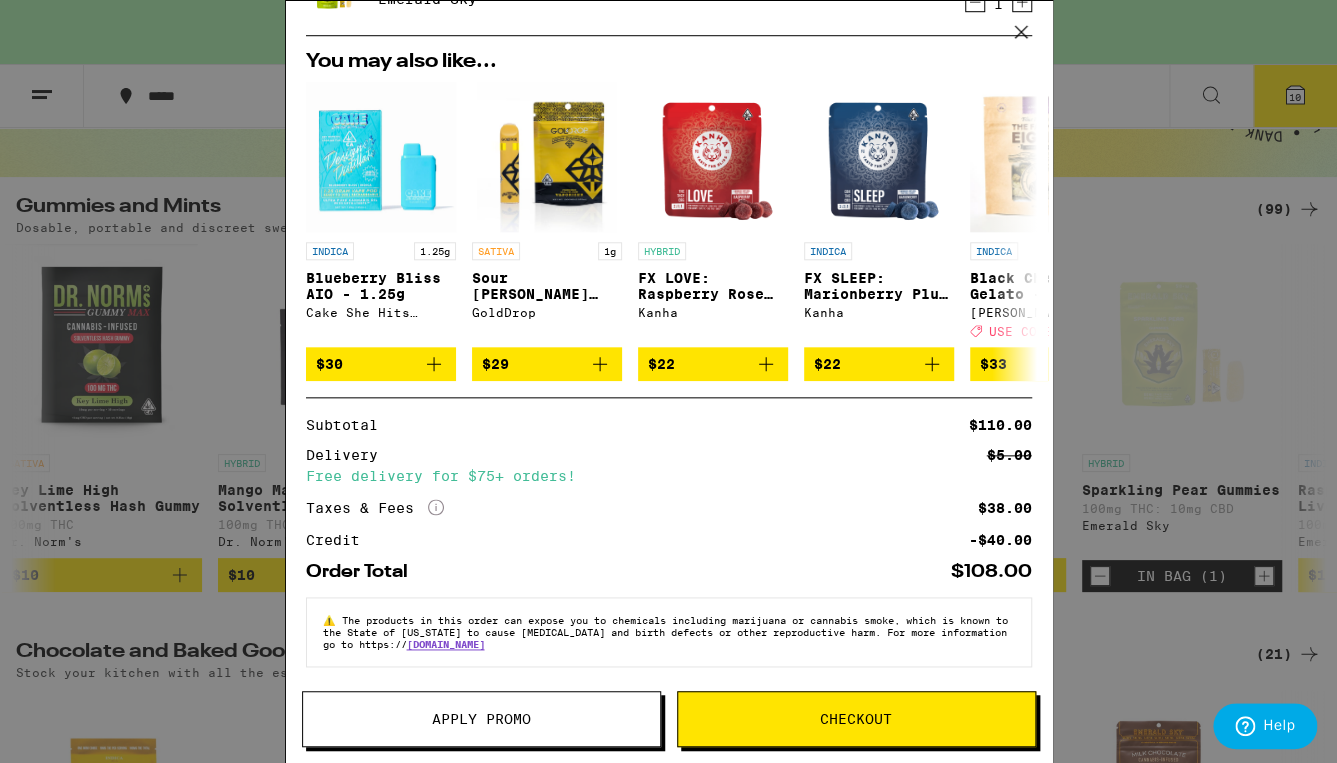 click on "Checkout" at bounding box center [856, 719] 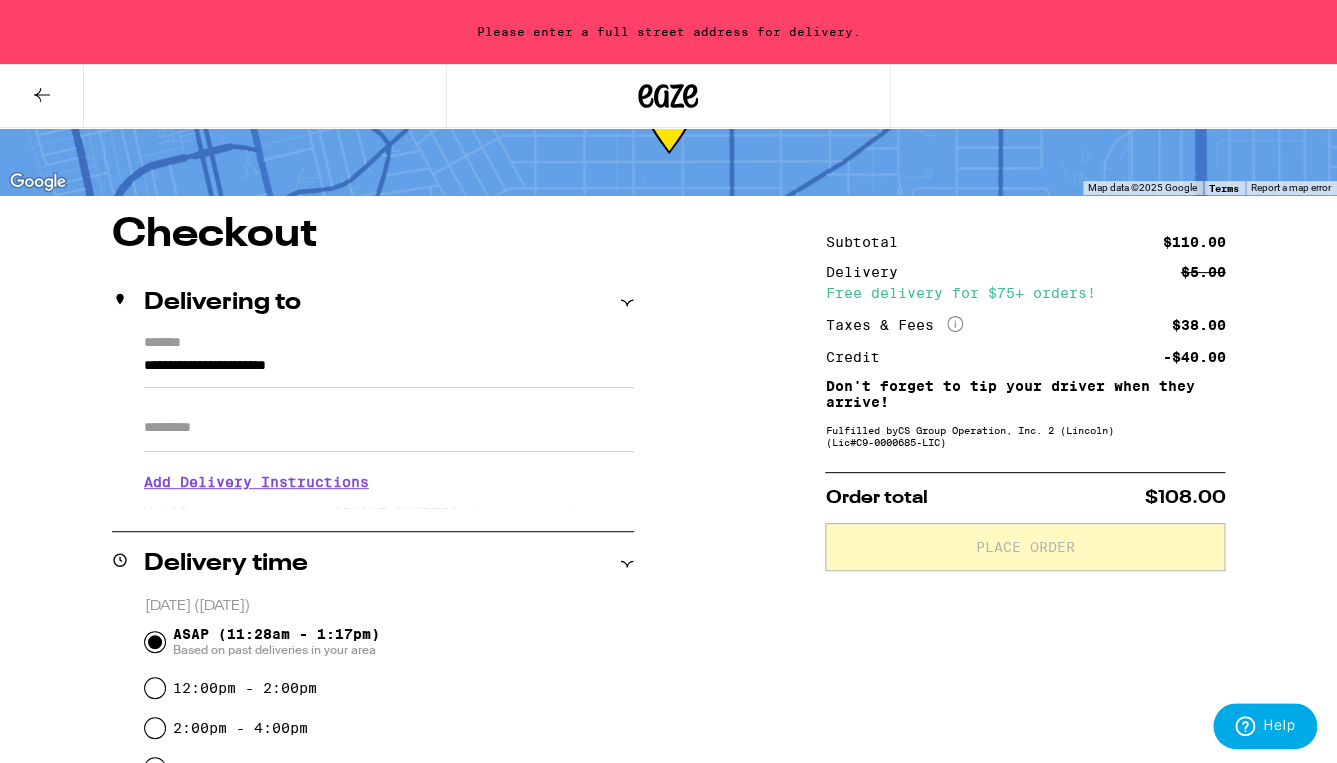scroll, scrollTop: 79, scrollLeft: 0, axis: vertical 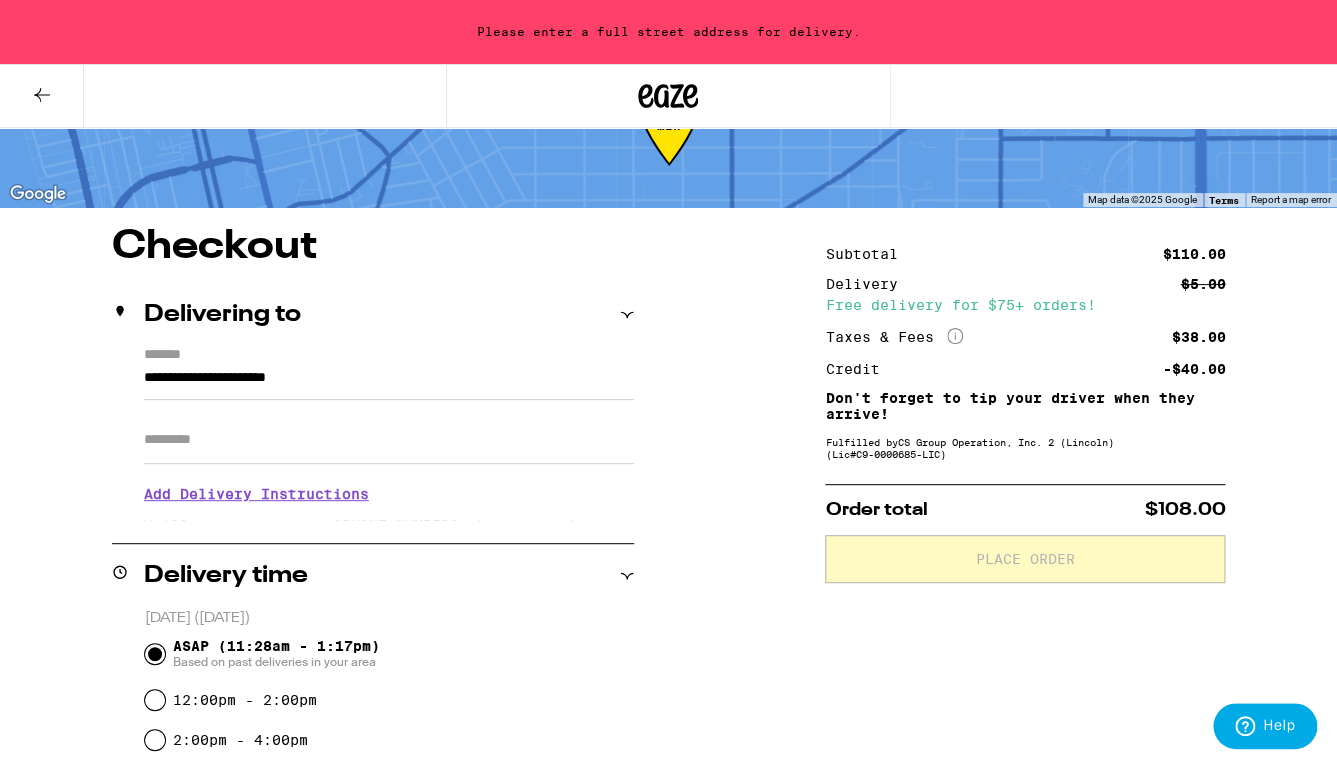 click on "**********" at bounding box center (389, 383) 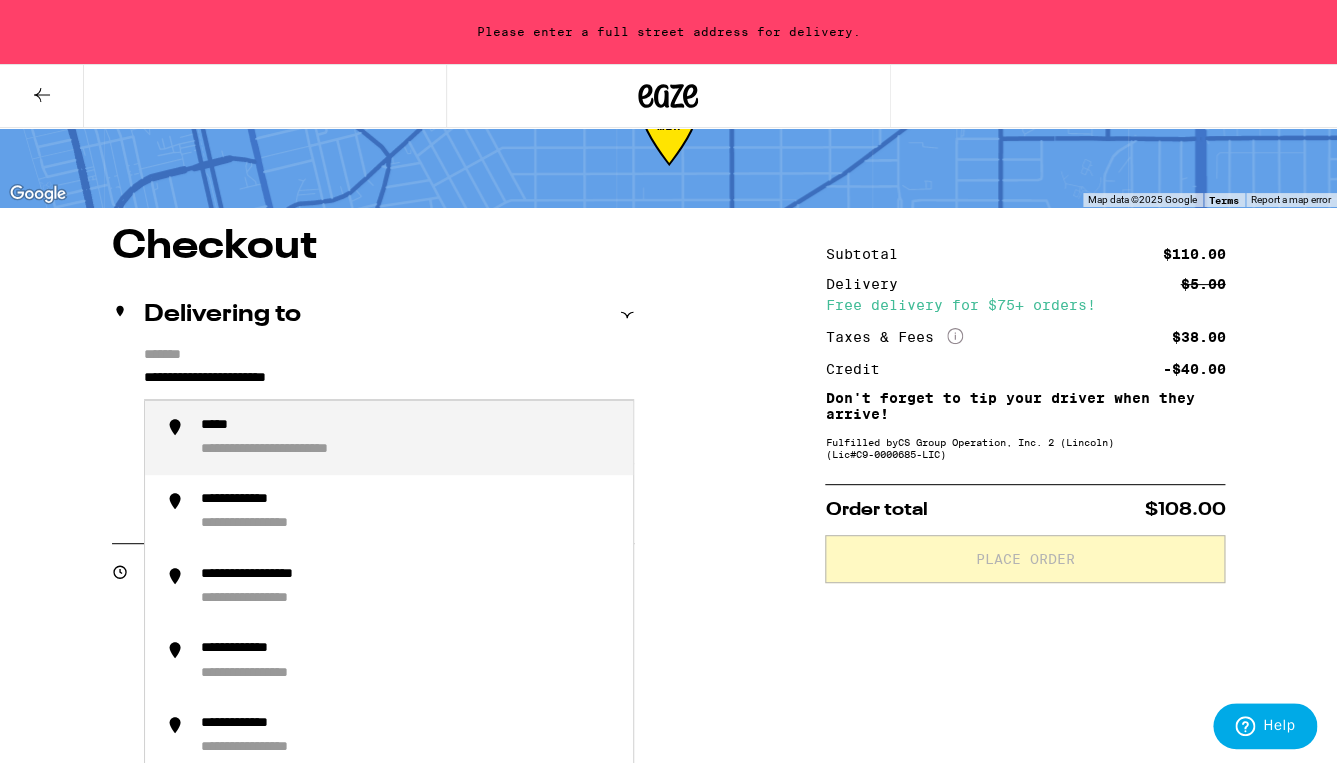 click on "**********" at bounding box center [389, 383] 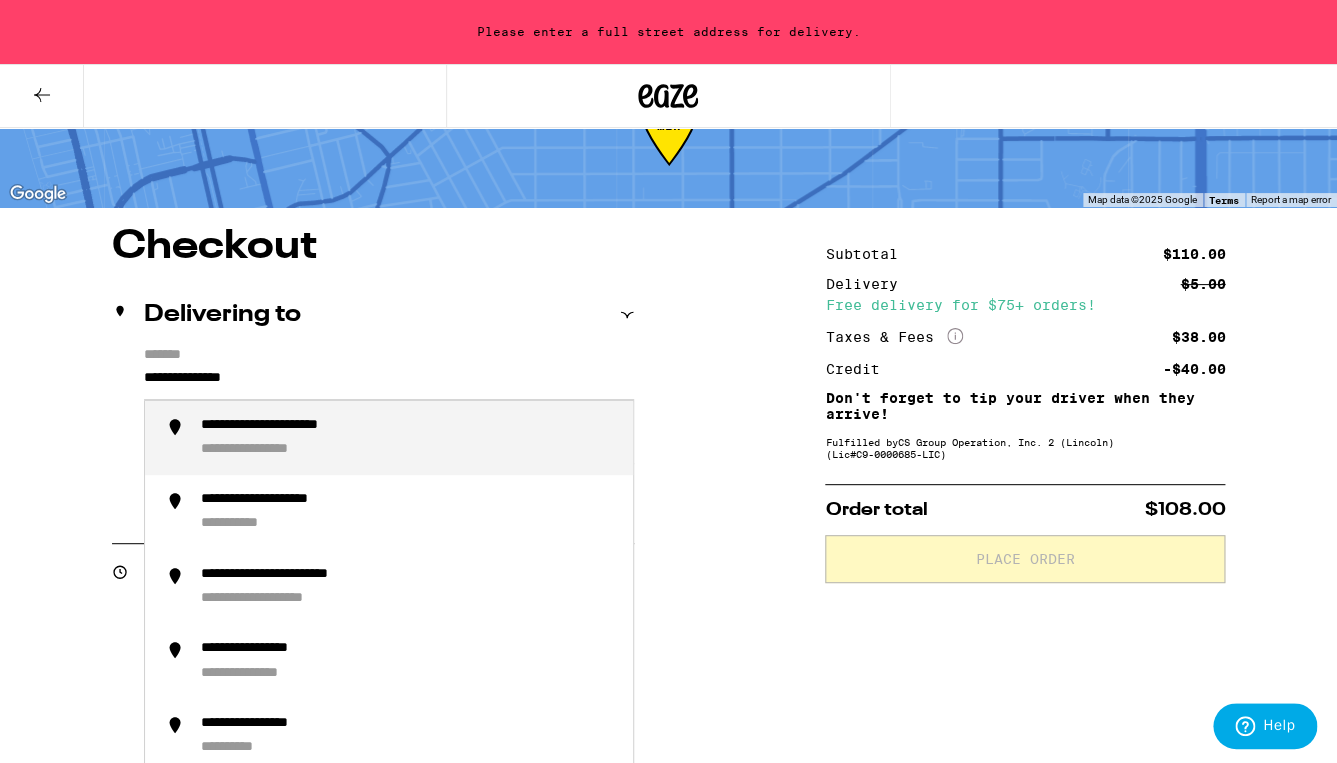 click on "**********" at bounding box center [305, 426] 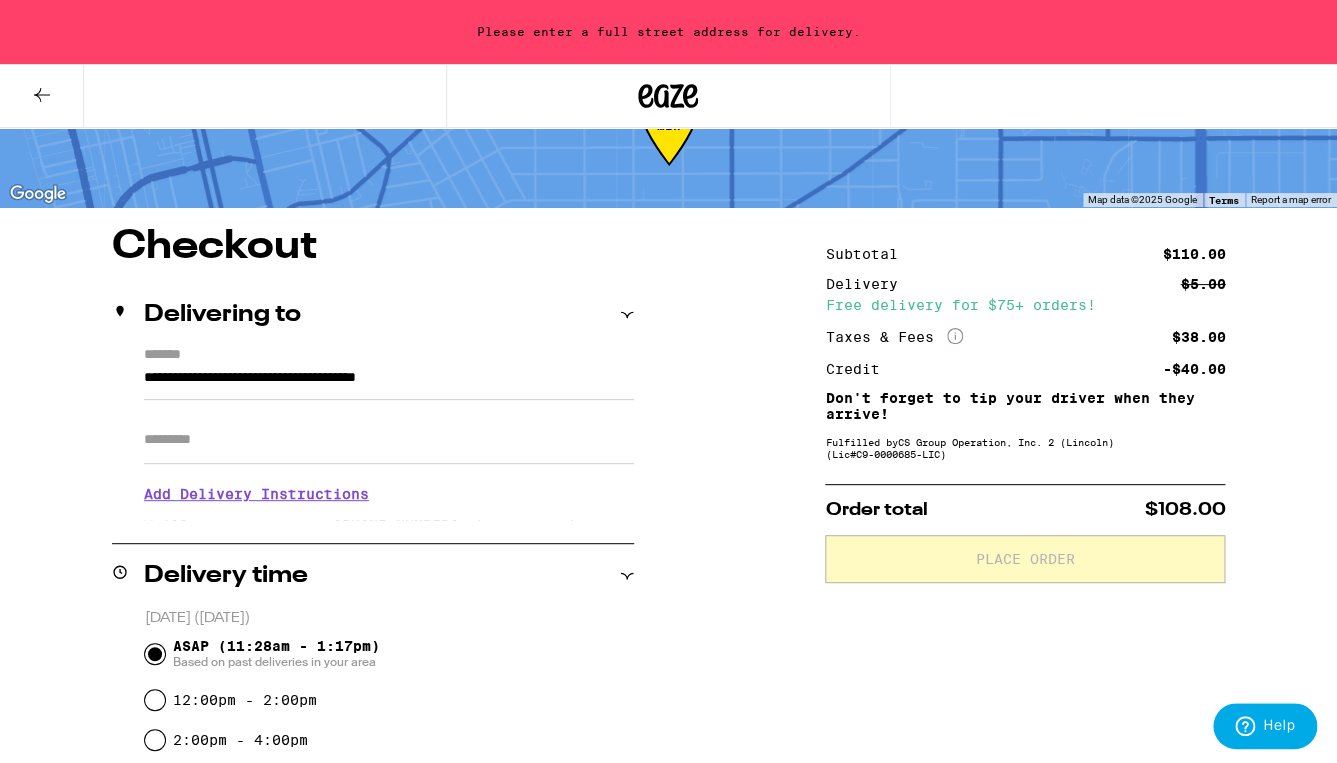 type on "**********" 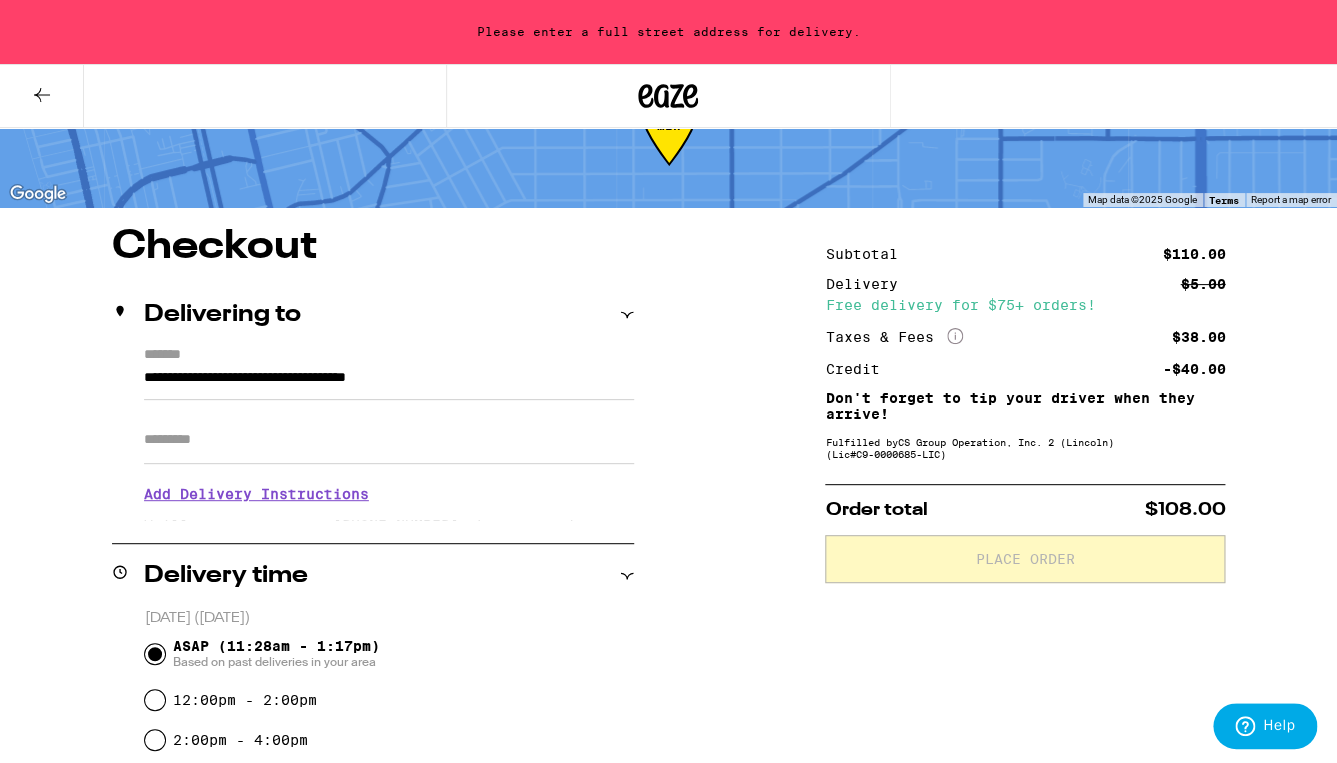 scroll, scrollTop: 15, scrollLeft: 0, axis: vertical 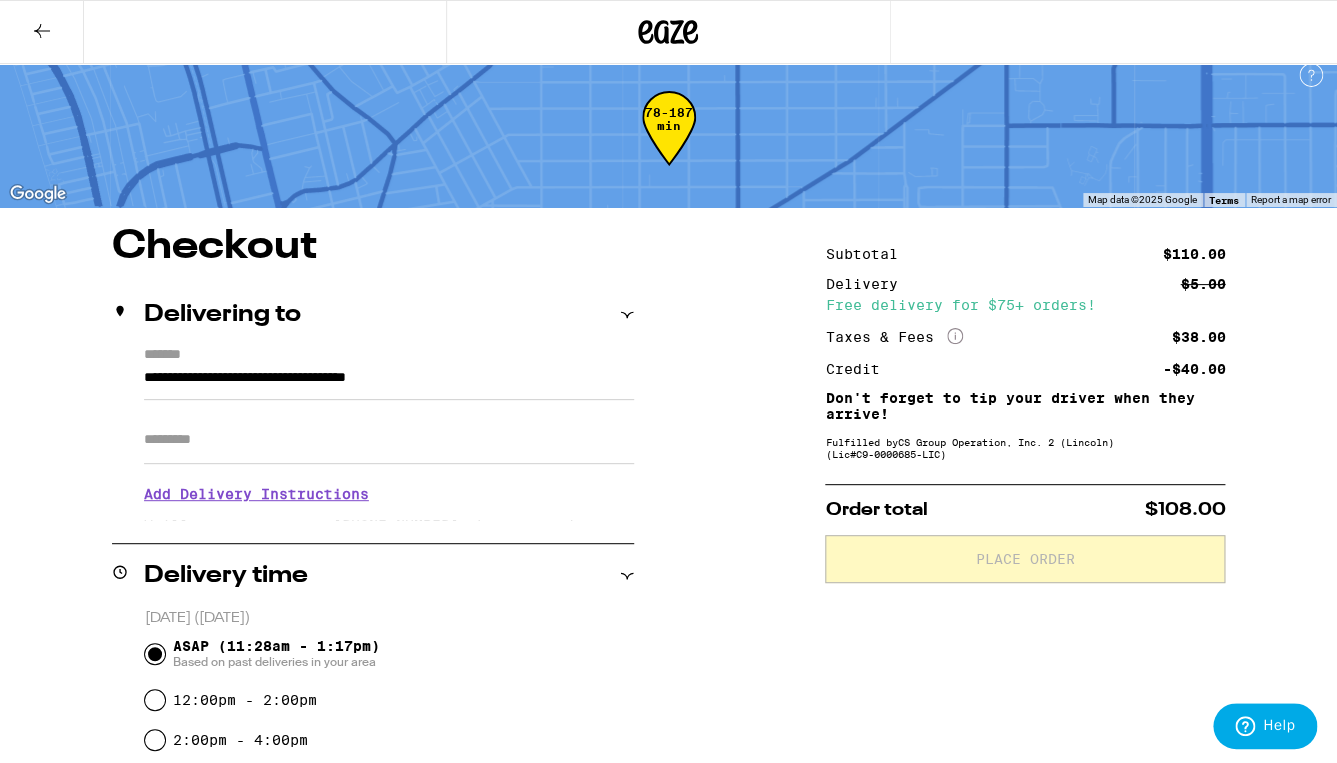 click on "Apt/Suite" at bounding box center [389, 440] 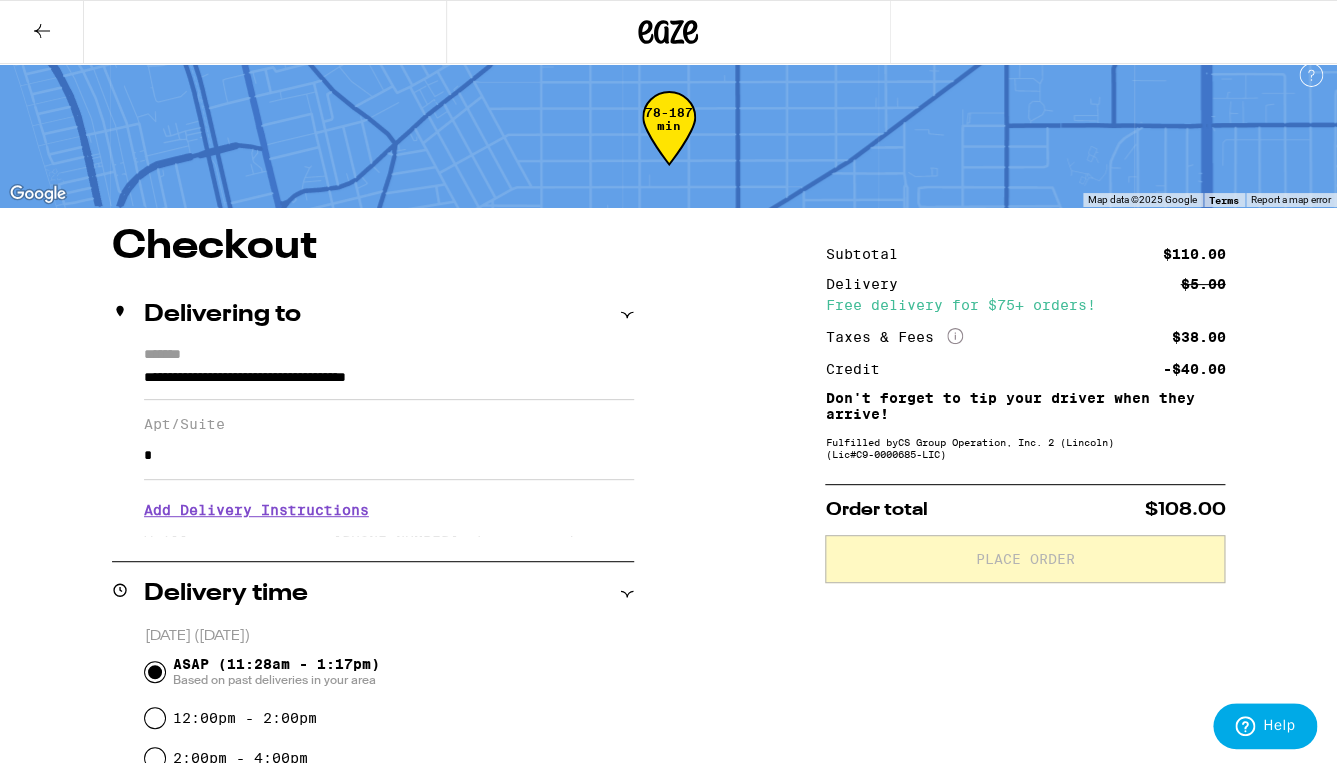click on "*" at bounding box center [389, 456] 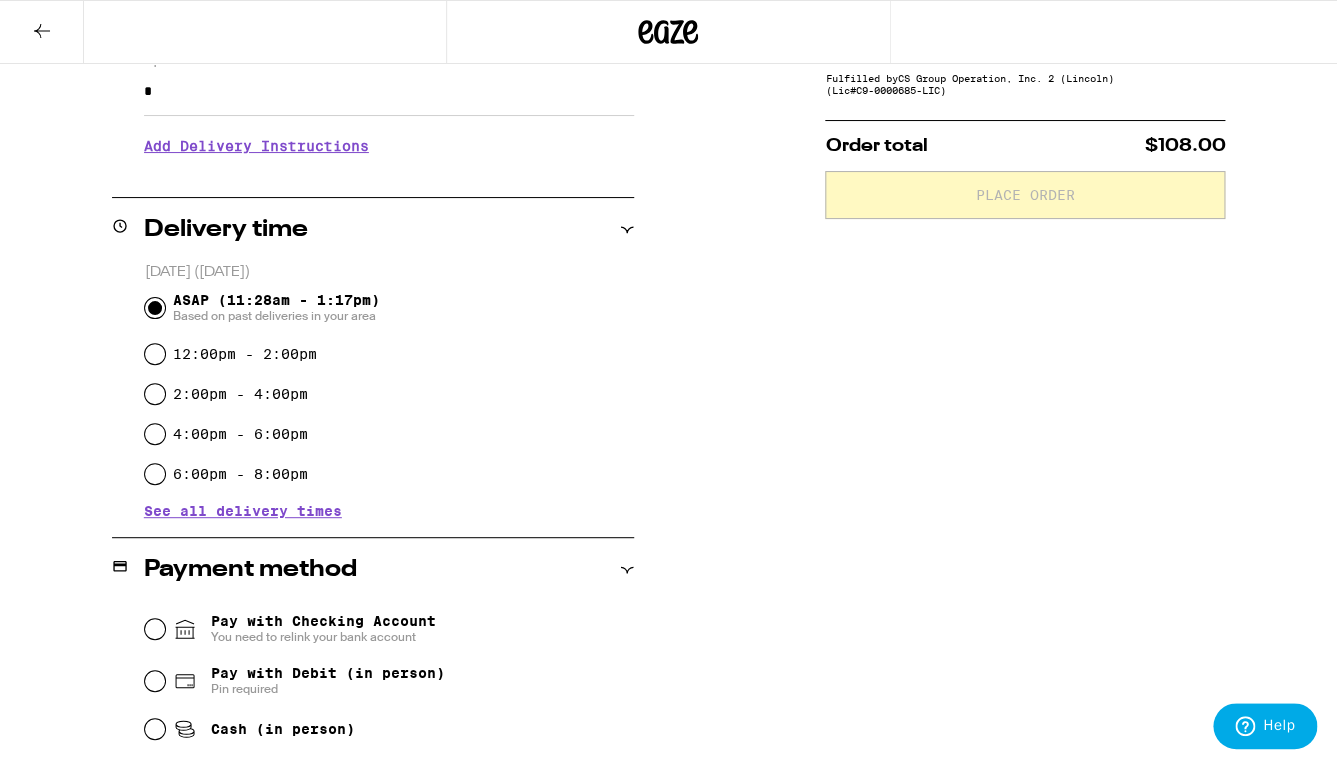 scroll, scrollTop: 494, scrollLeft: 0, axis: vertical 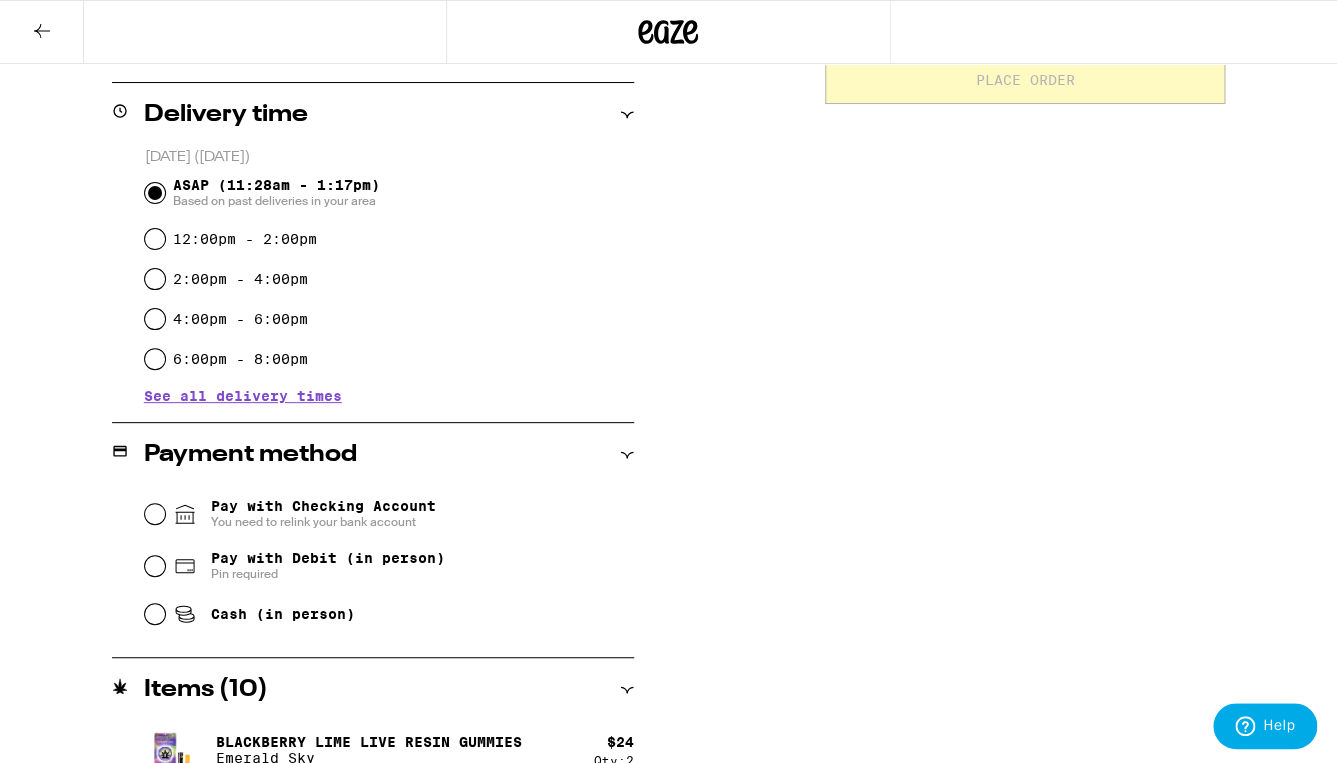 type on "*" 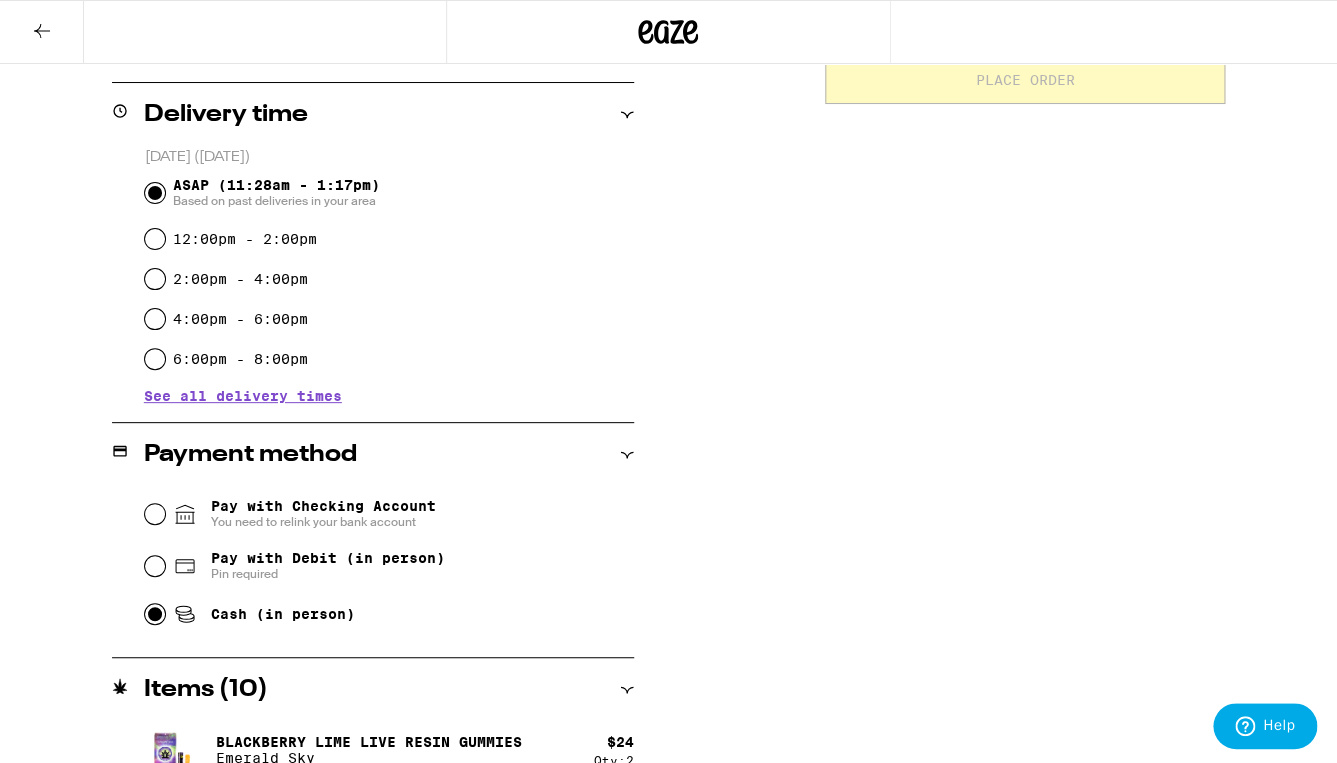 click on "Cash (in person)" at bounding box center (155, 614) 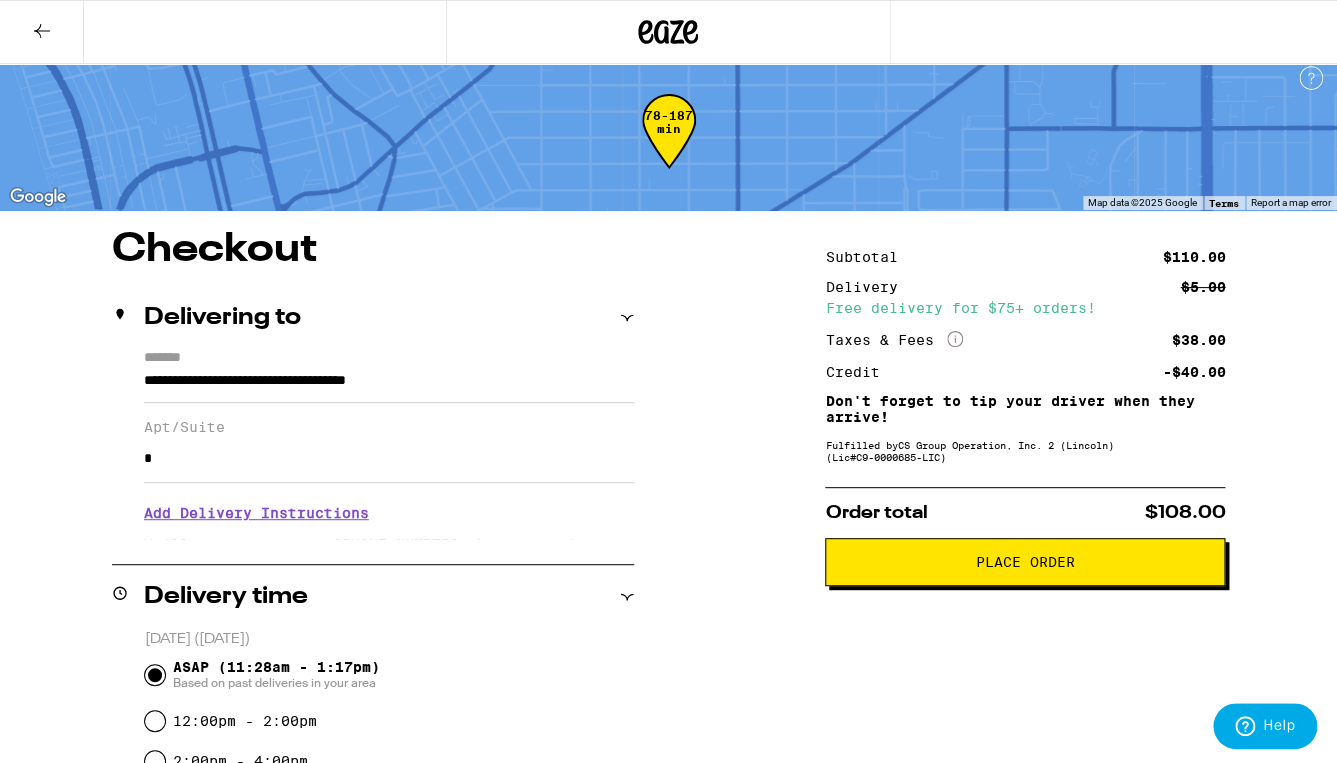 scroll, scrollTop: 0, scrollLeft: 0, axis: both 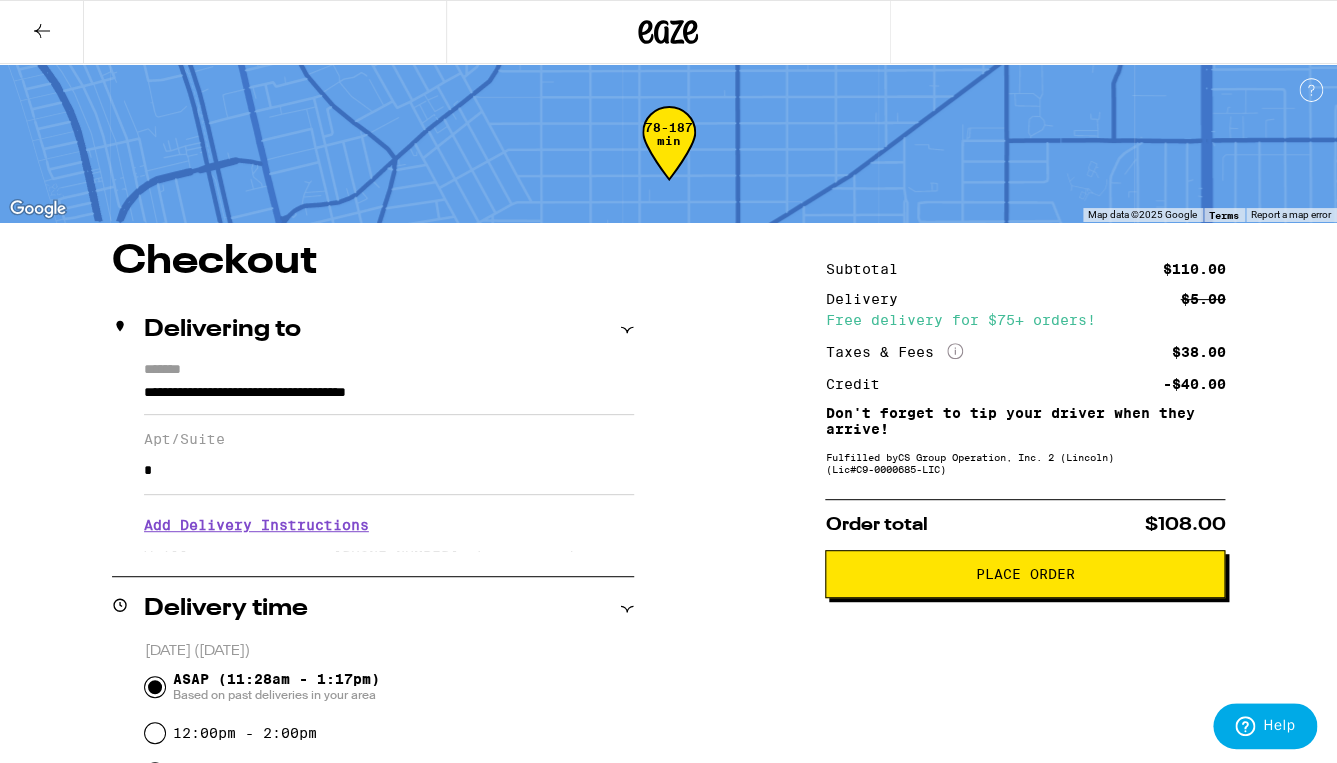click on "Place Order" at bounding box center (1025, 574) 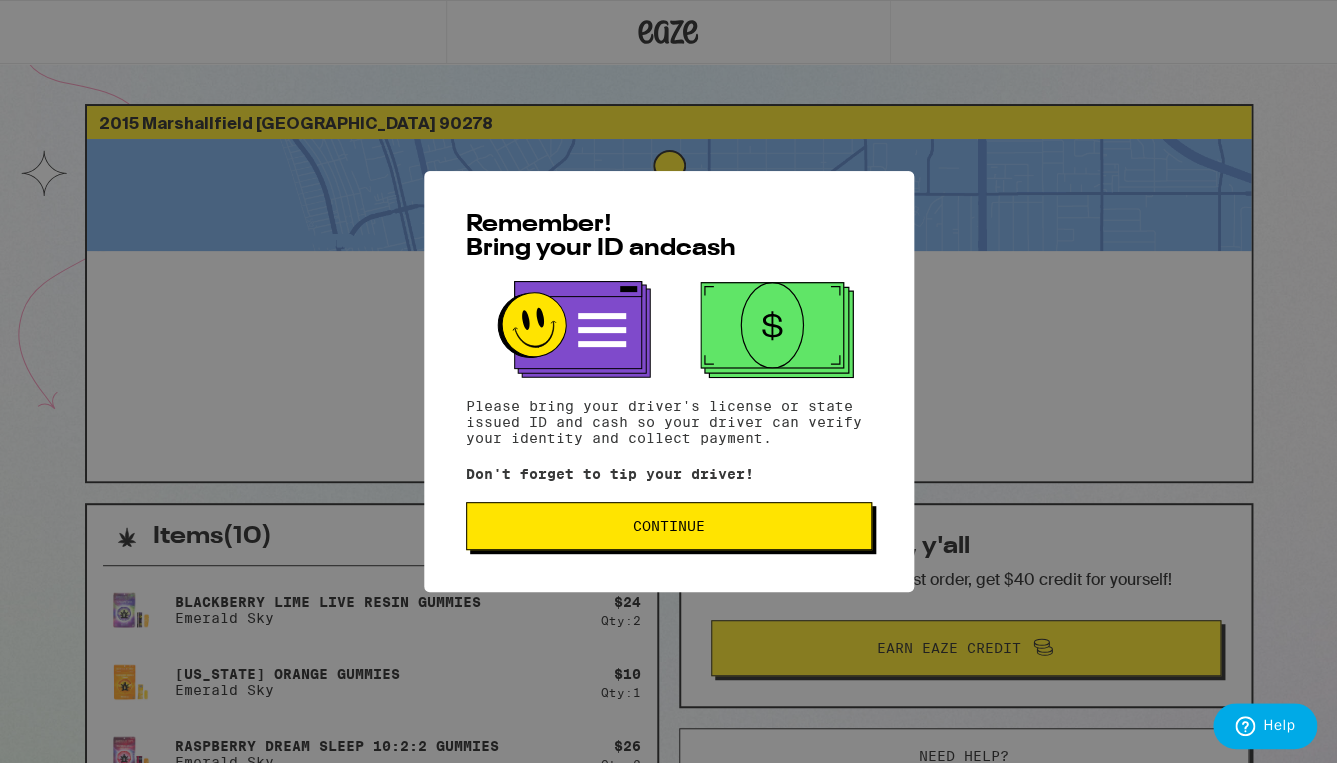 click on "Continue" at bounding box center [669, 526] 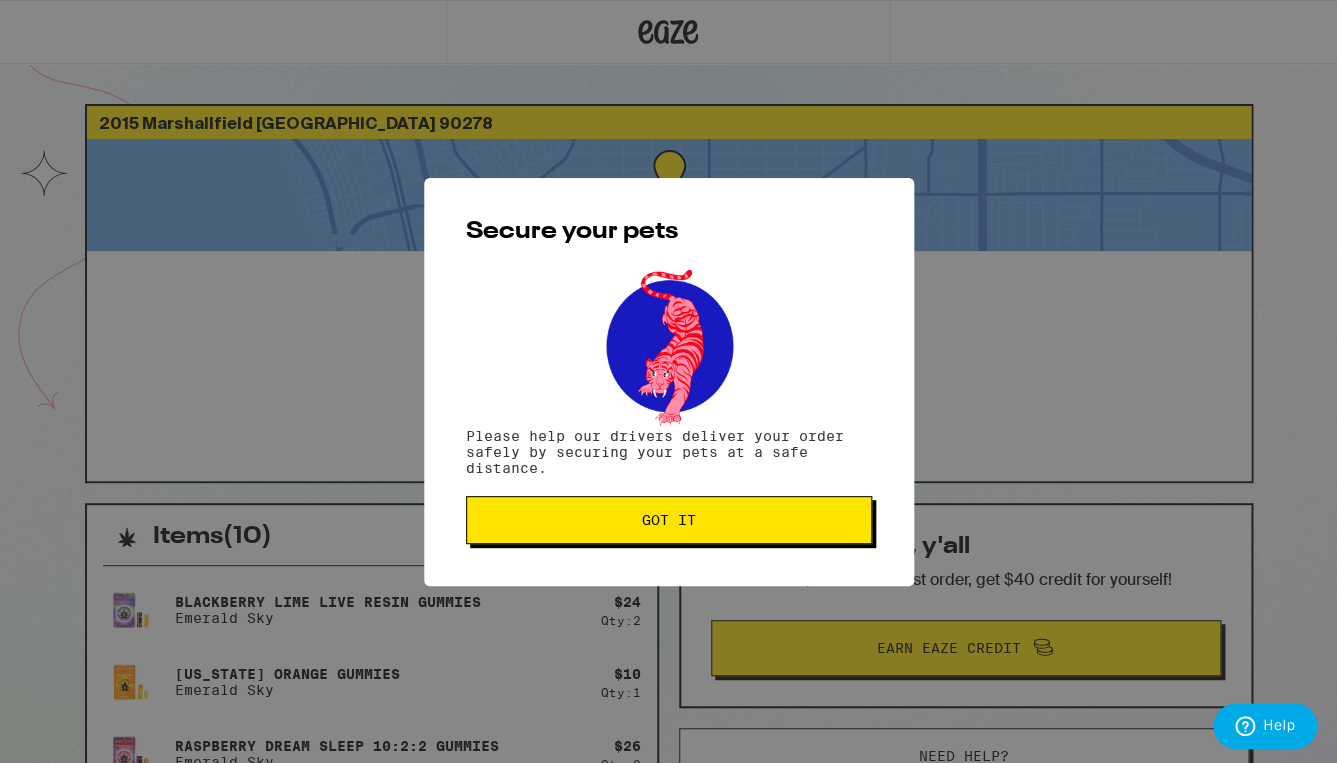 click on "Got it" at bounding box center (669, 520) 